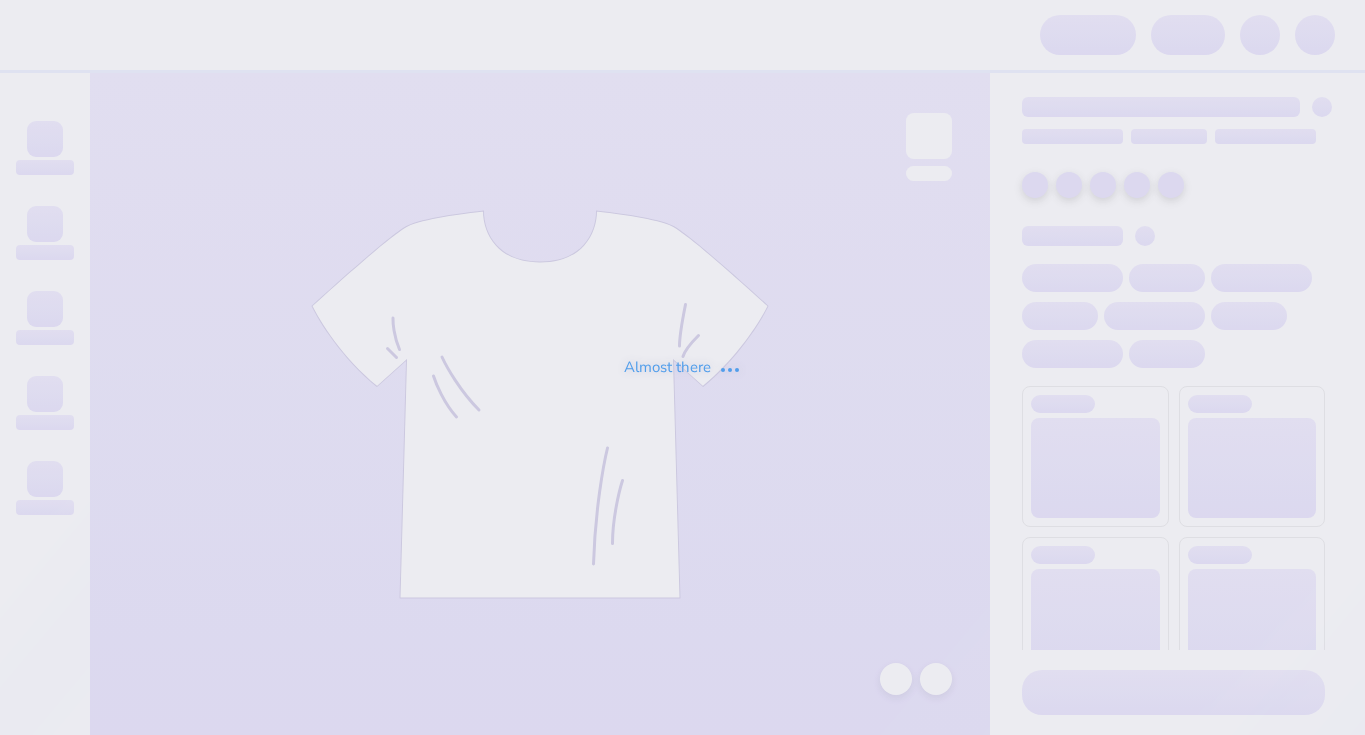 scroll, scrollTop: 0, scrollLeft: 0, axis: both 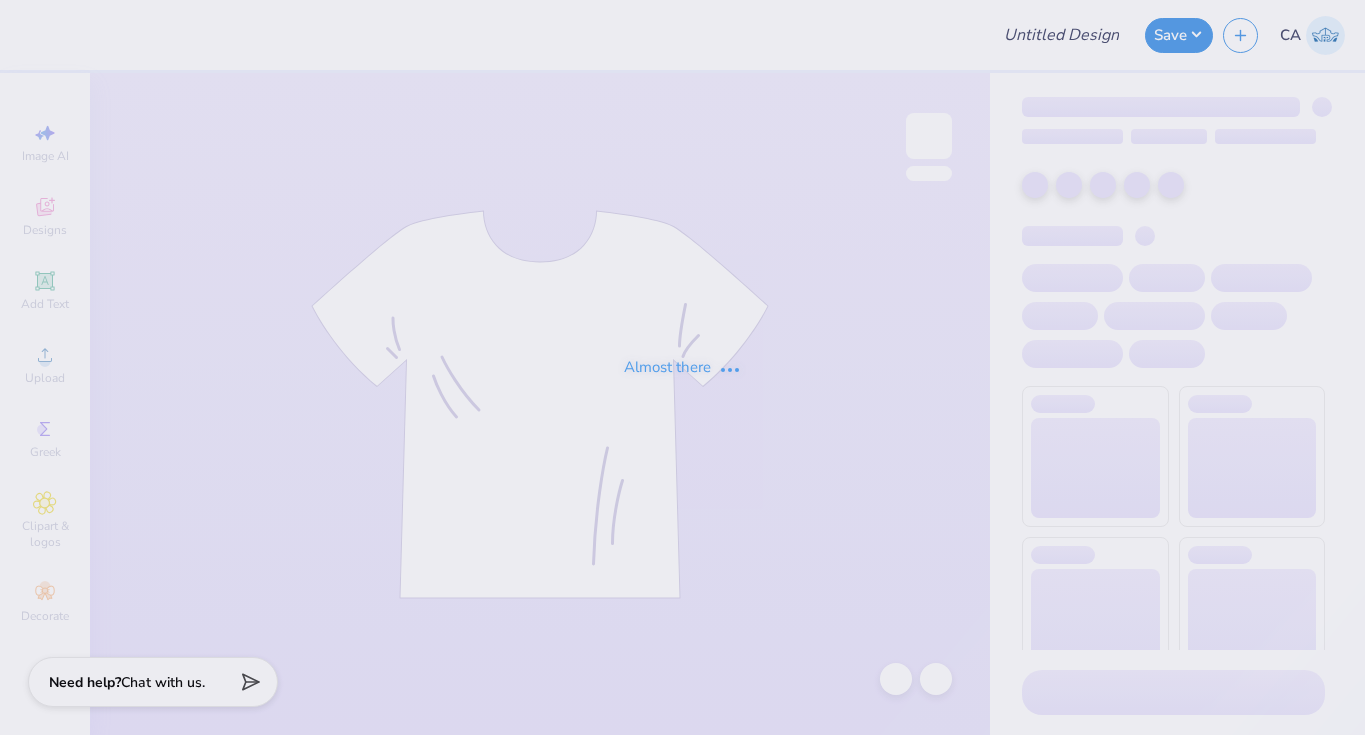 type on "[EMAIL] : [UNIVERSITY]" 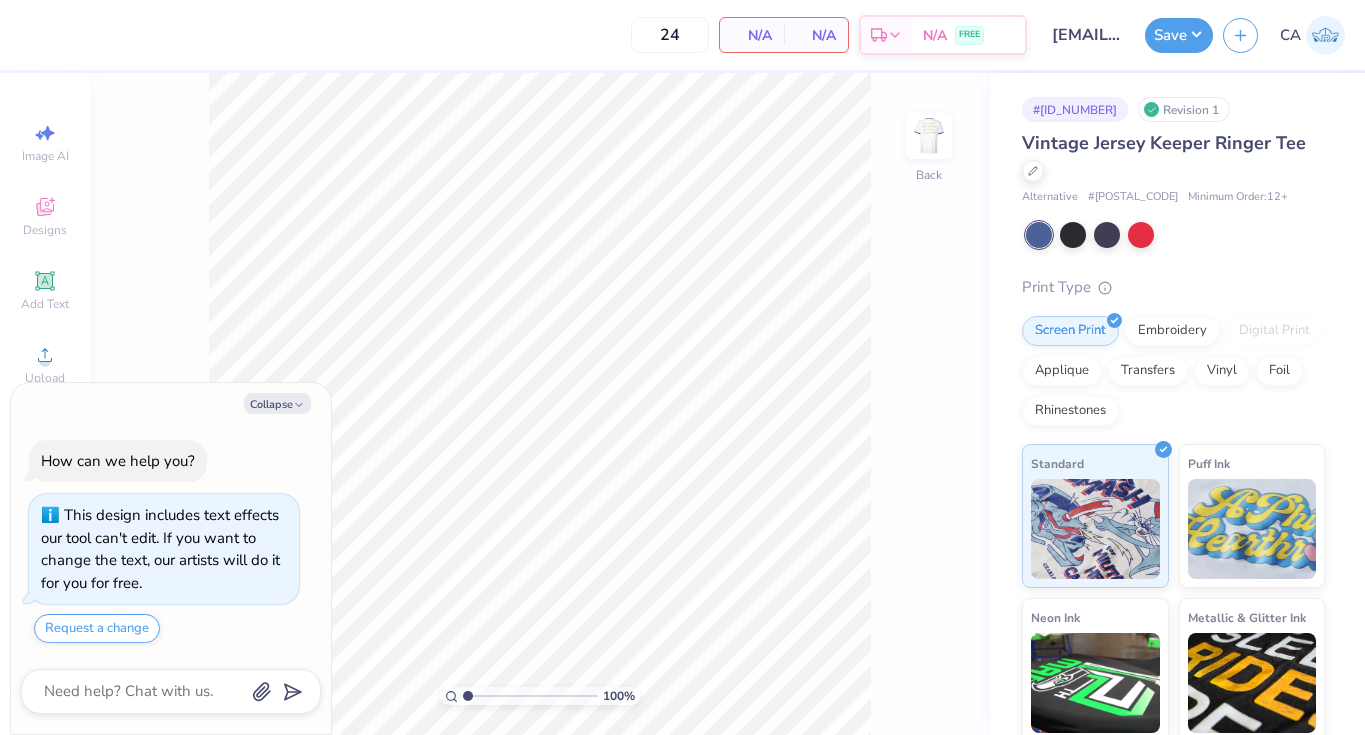 type on "x" 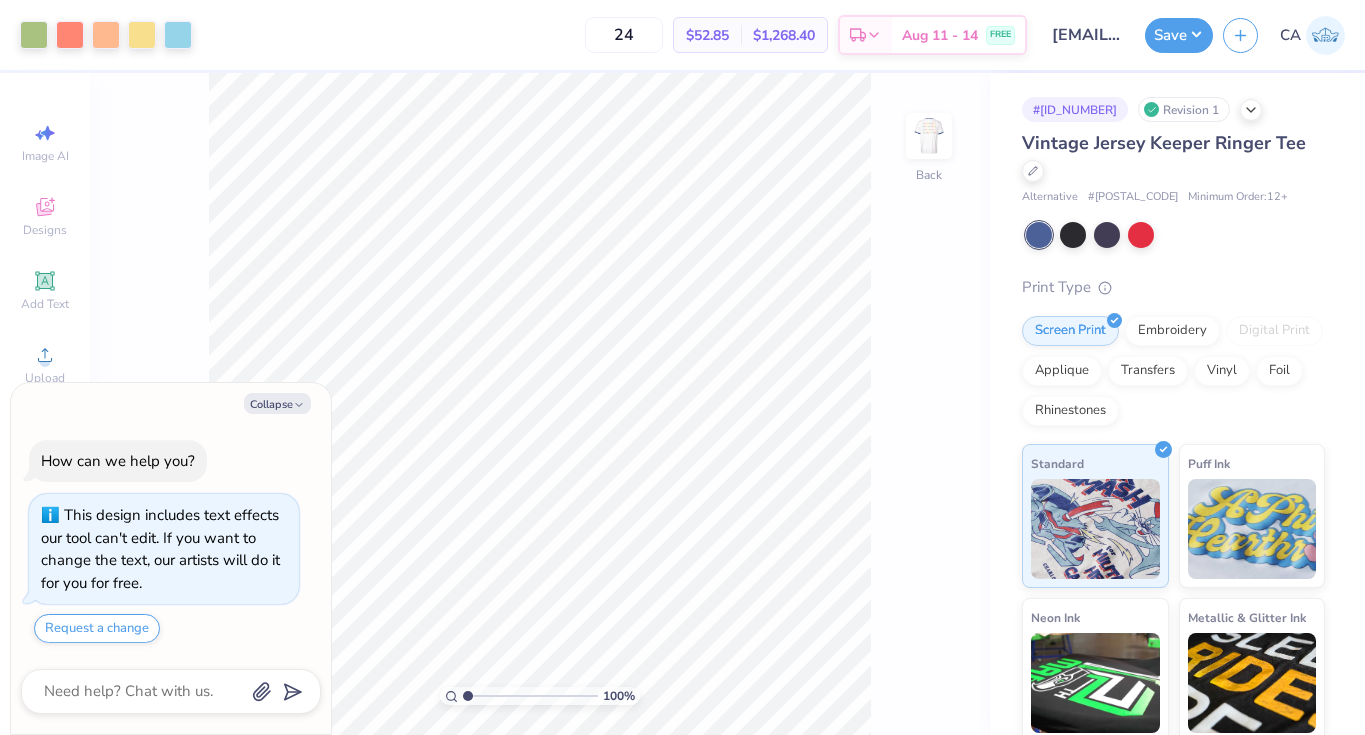 drag, startPoint x: 627, startPoint y: 38, endPoint x: 554, endPoint y: 38, distance: 73 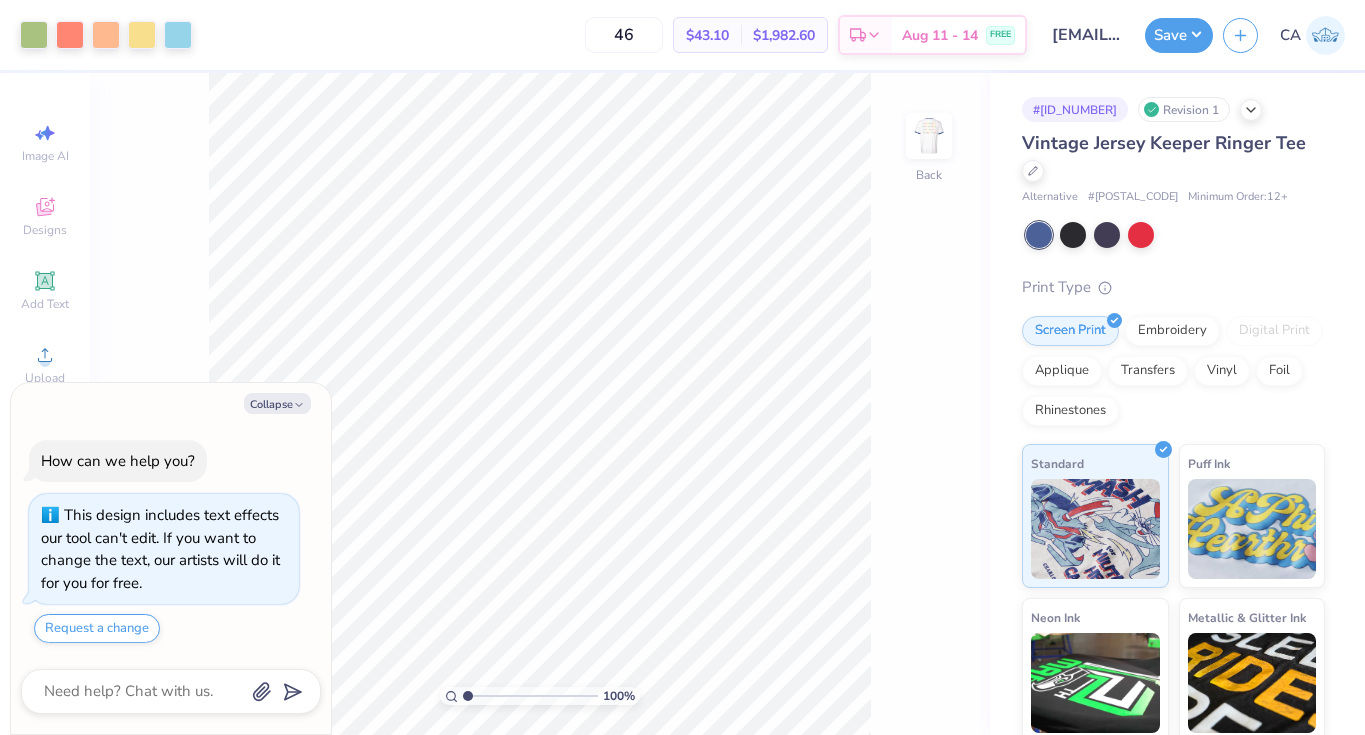 type on "46" 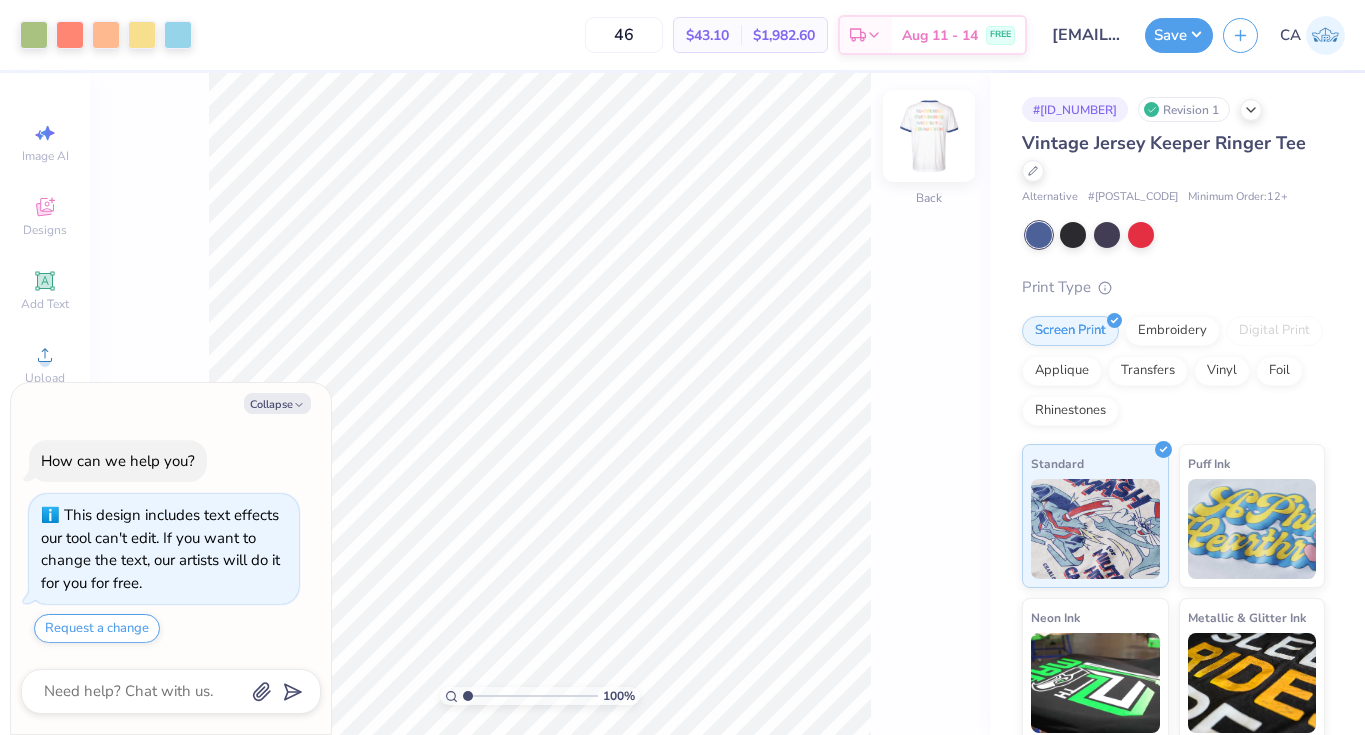 click at bounding box center [929, 136] 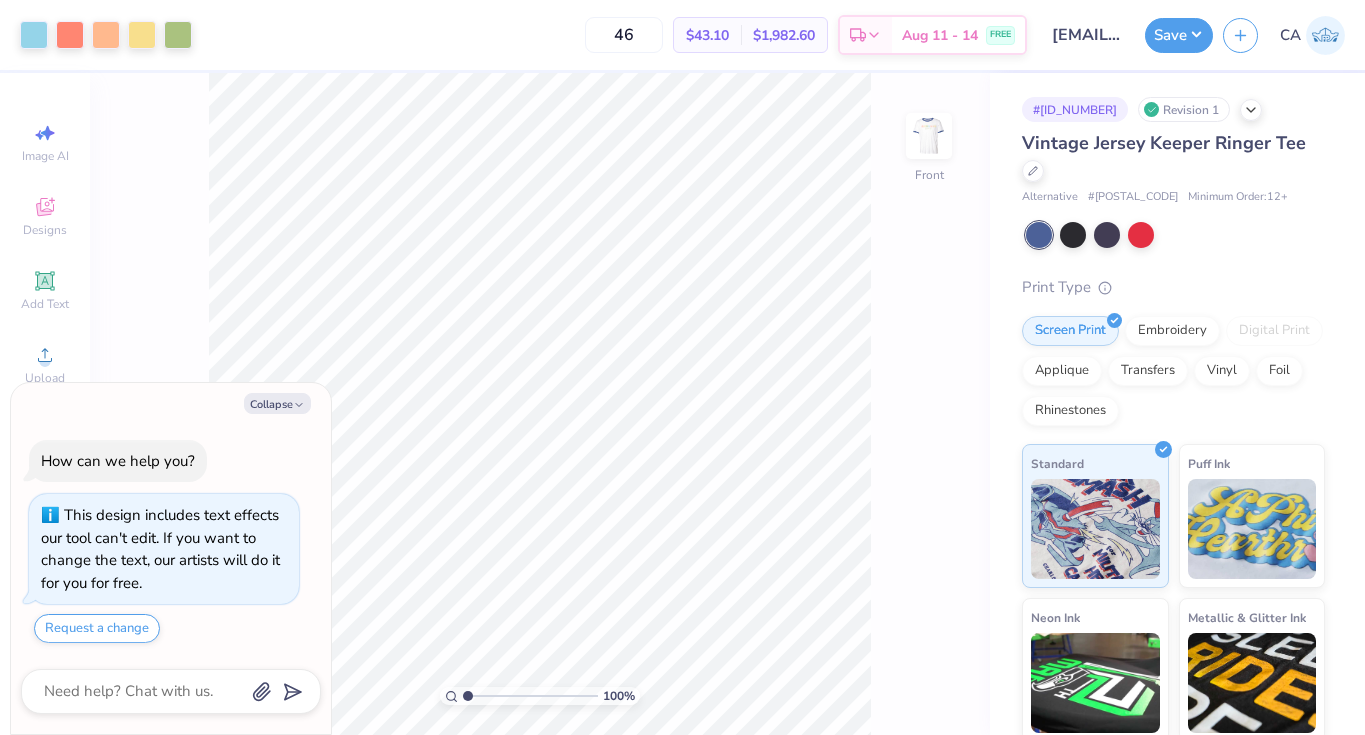 click at bounding box center [929, 136] 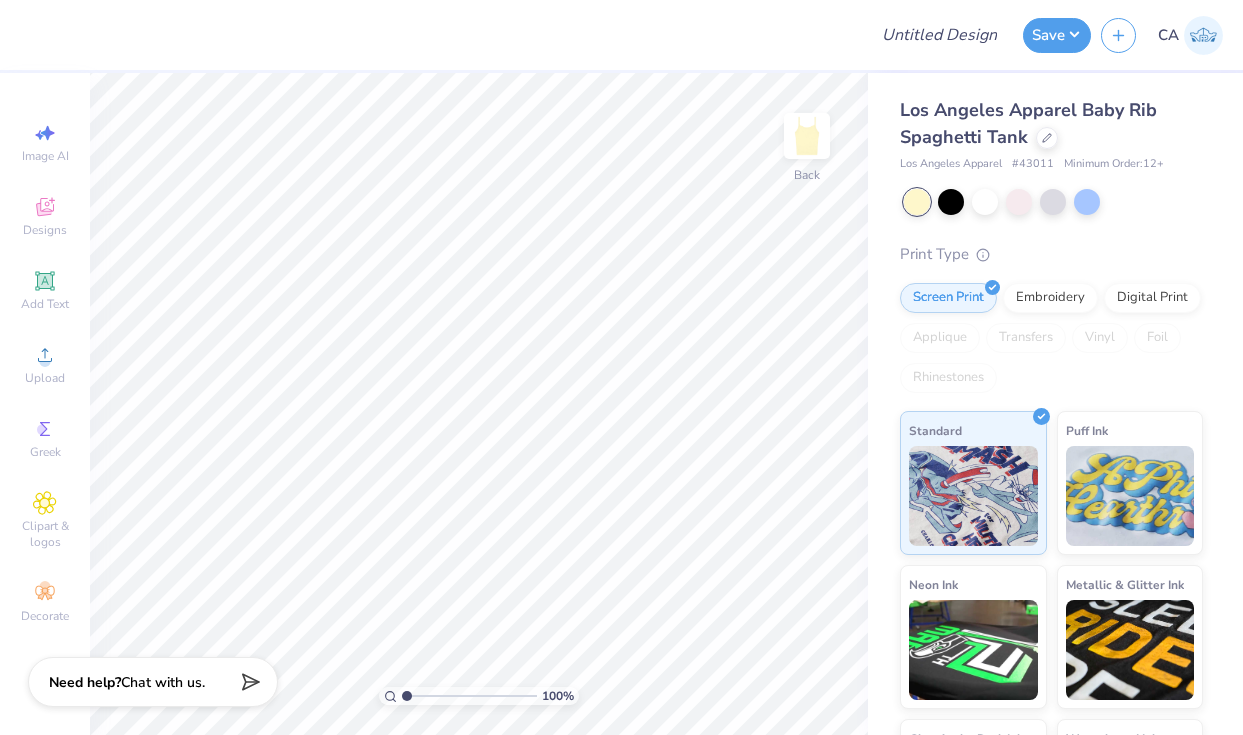 scroll, scrollTop: 0, scrollLeft: 0, axis: both 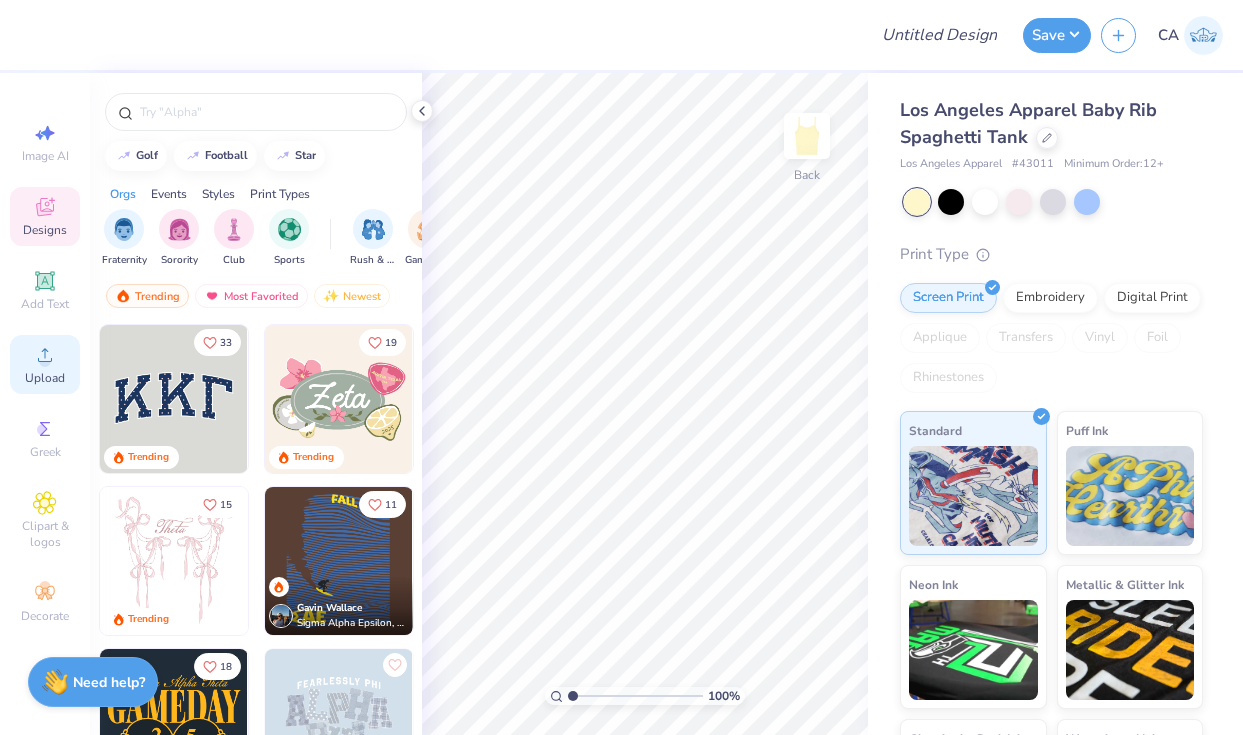 click 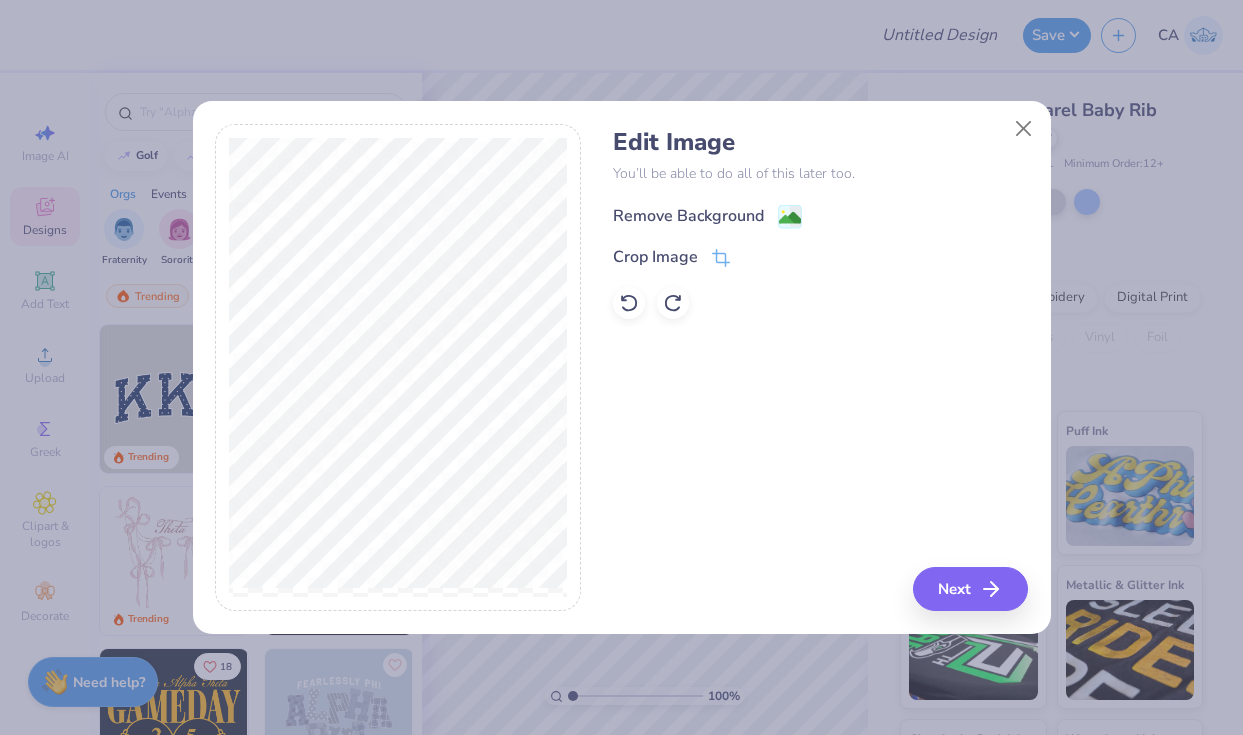 click 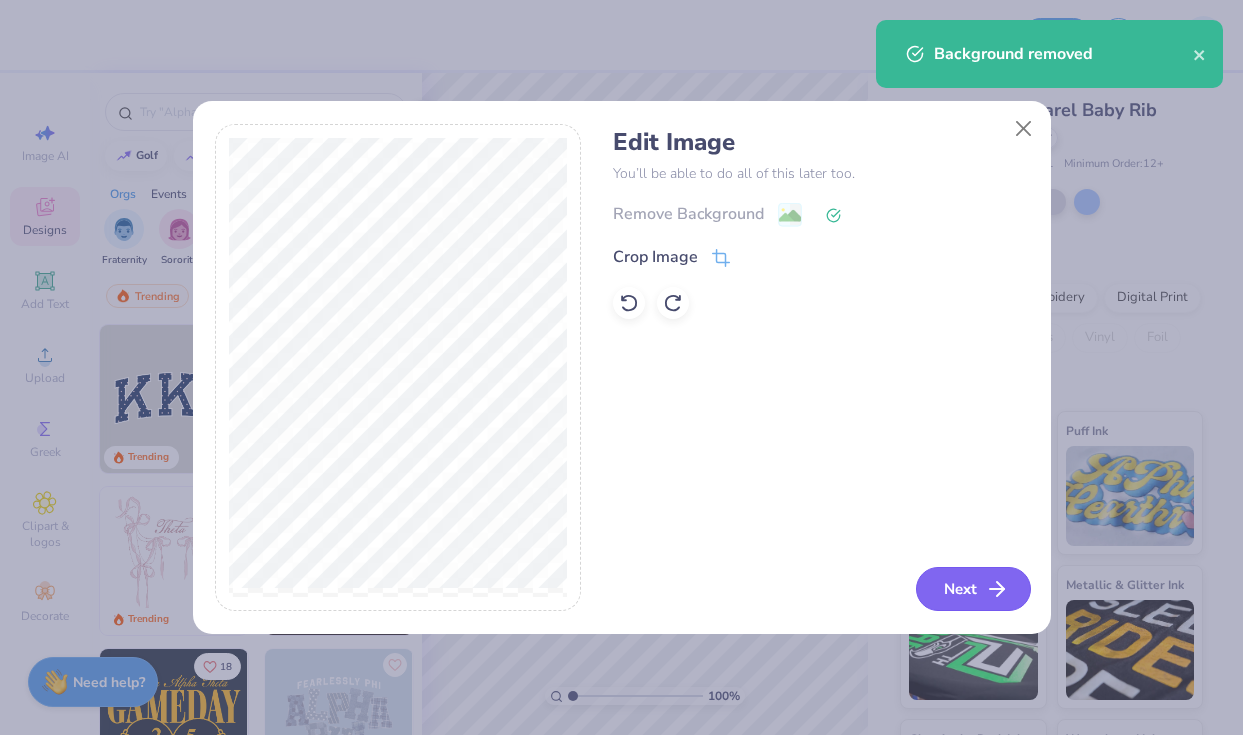 click on "Next" at bounding box center [973, 589] 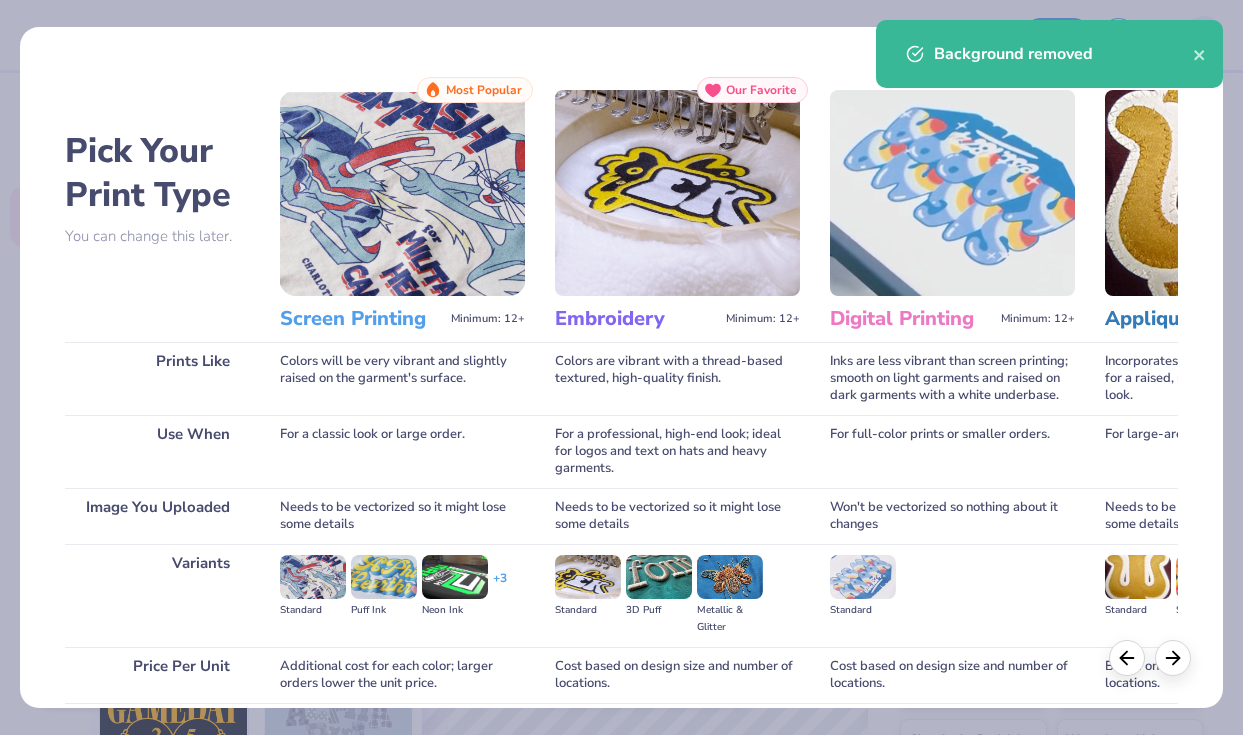 scroll, scrollTop: 162, scrollLeft: 0, axis: vertical 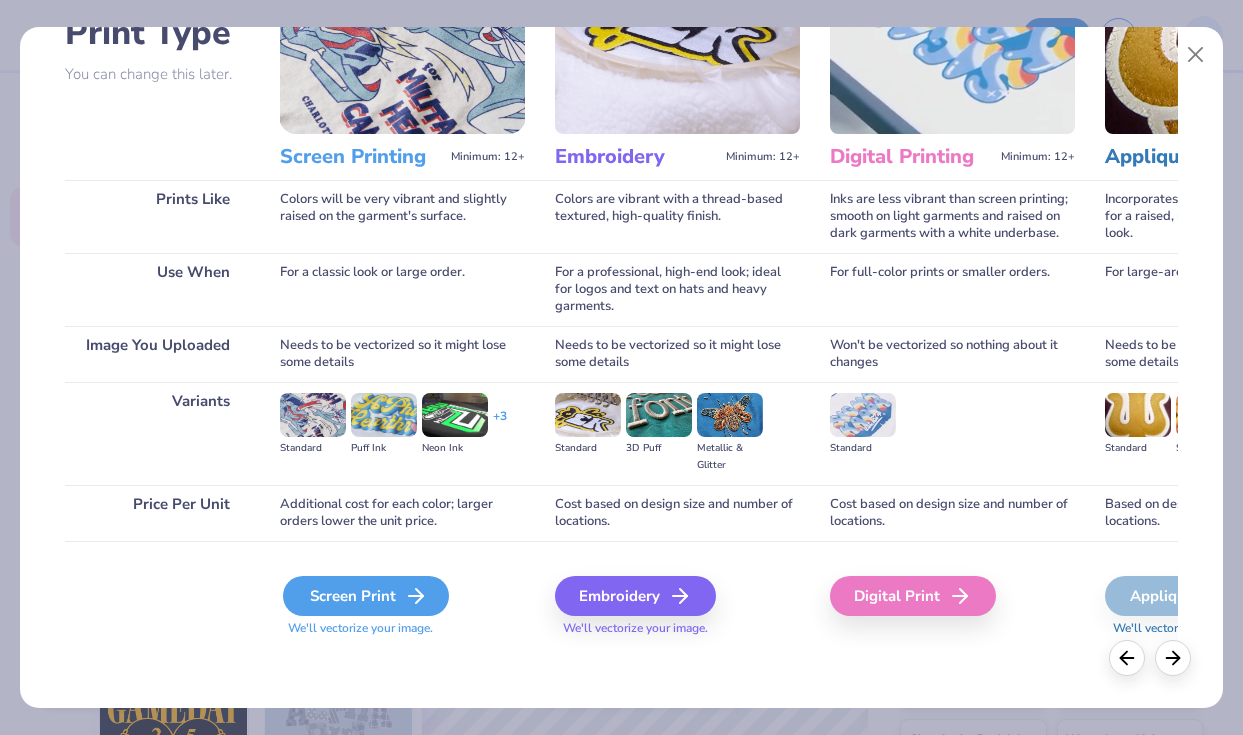 click on "Screen Print" at bounding box center (366, 596) 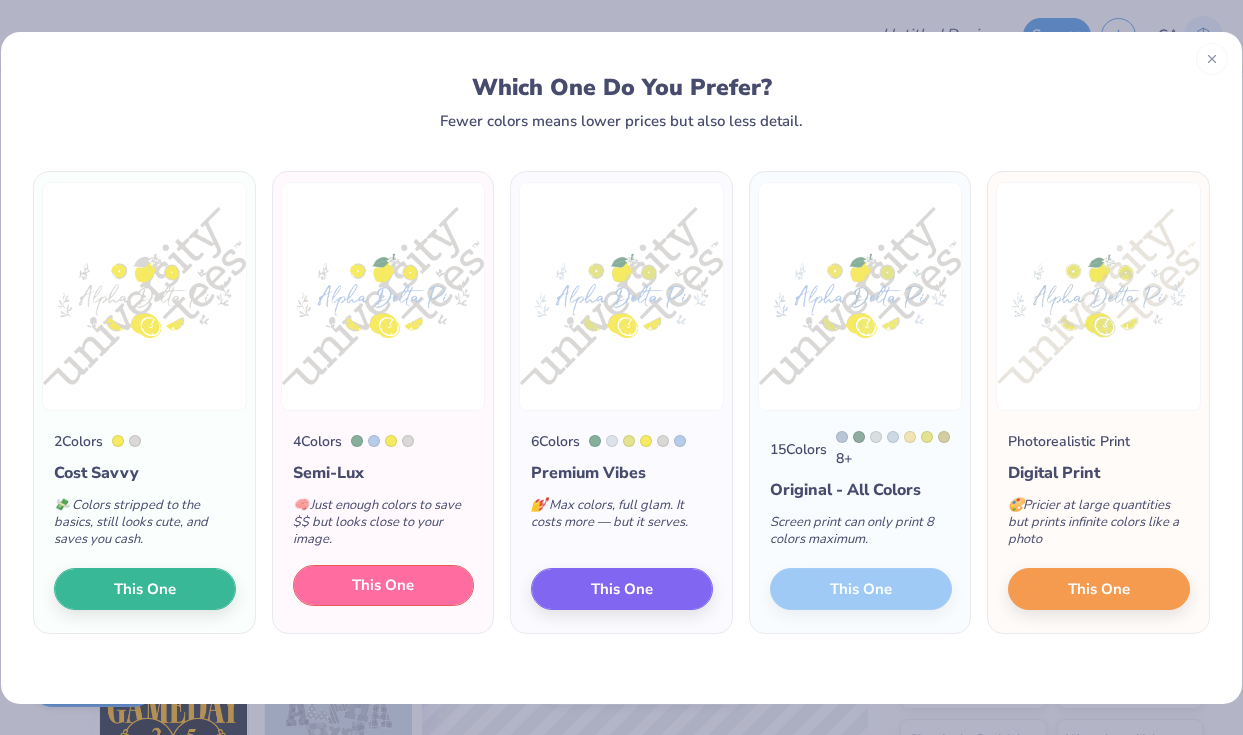 click on "This One" at bounding box center (383, 585) 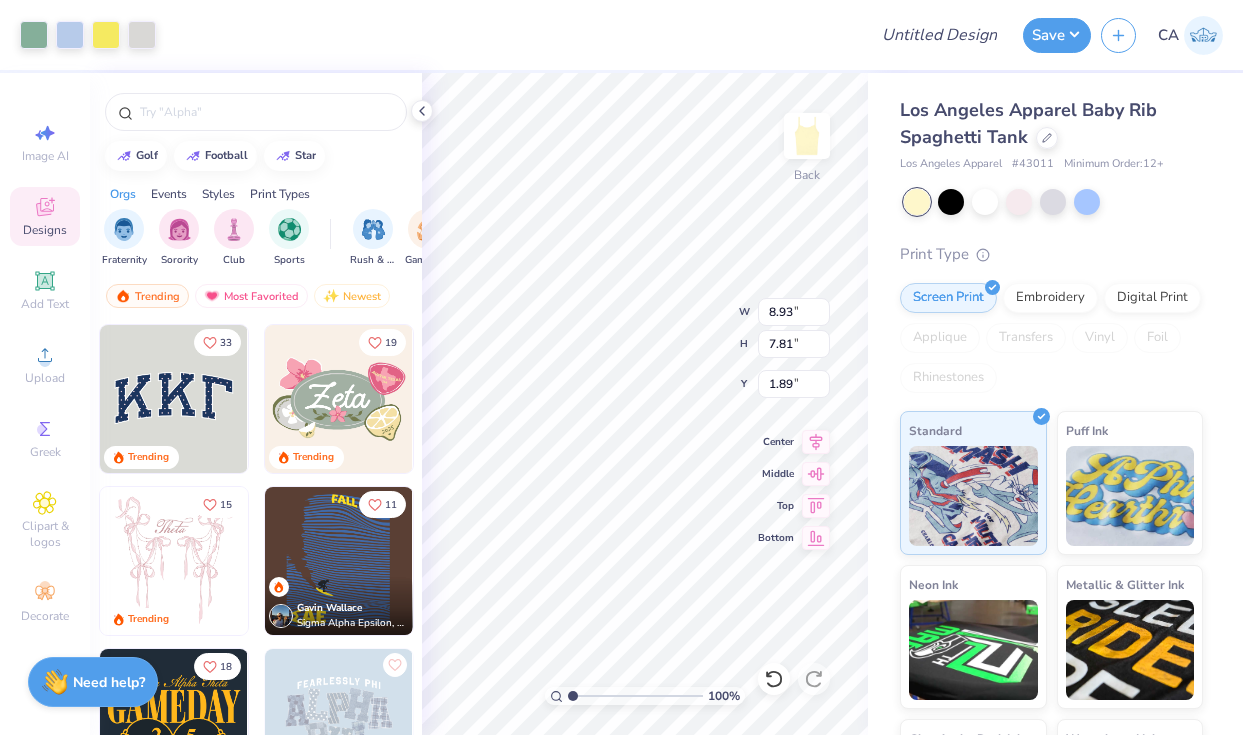 type on "1.89" 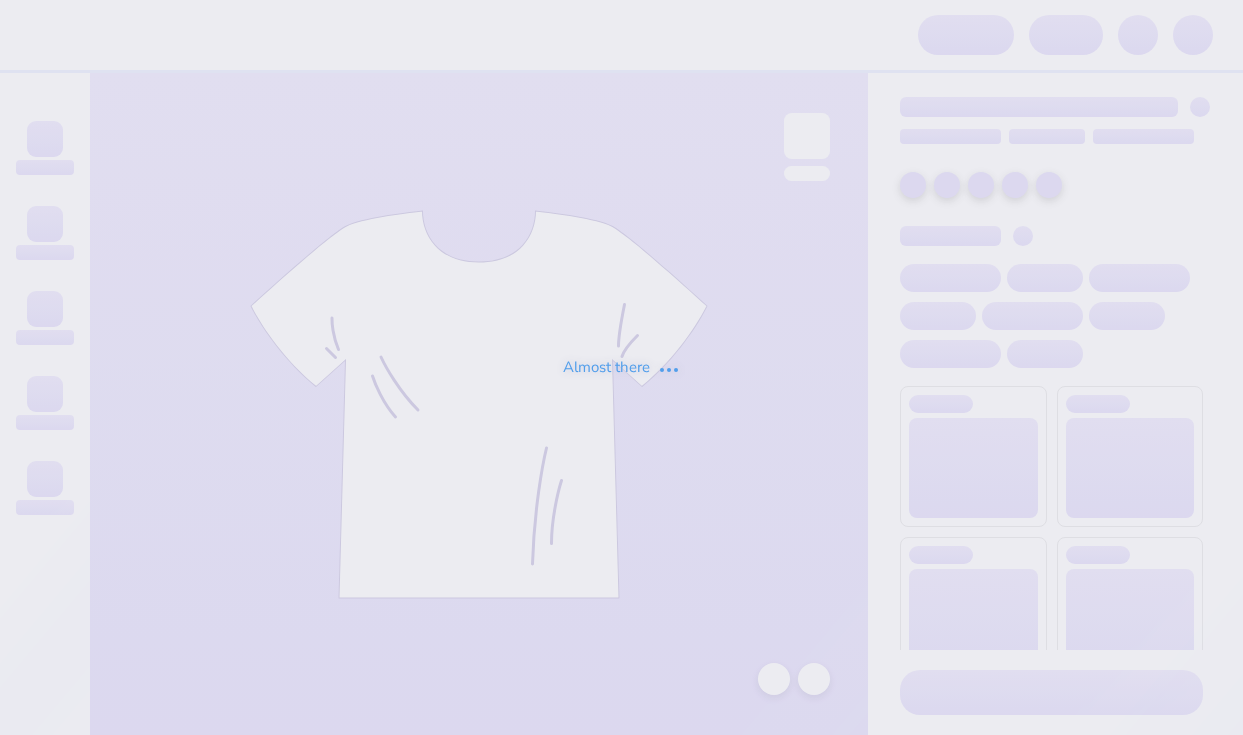 scroll, scrollTop: 0, scrollLeft: 0, axis: both 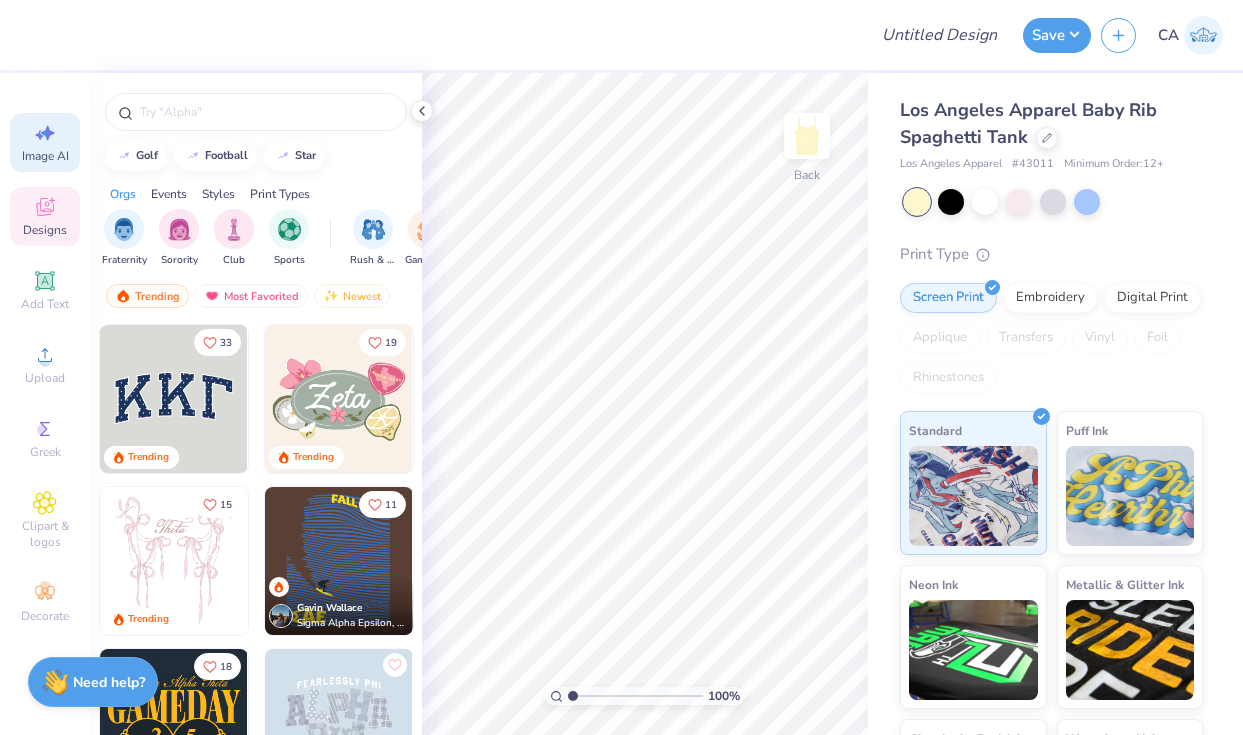 click 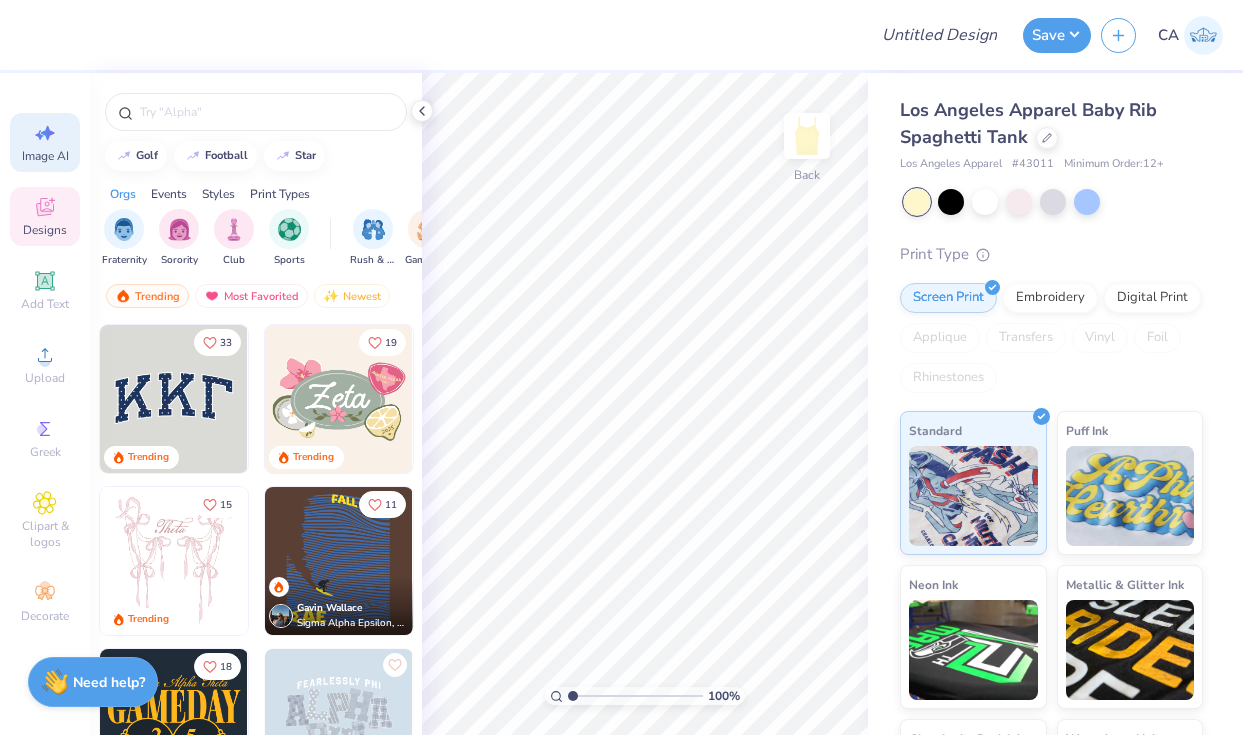 select on "4" 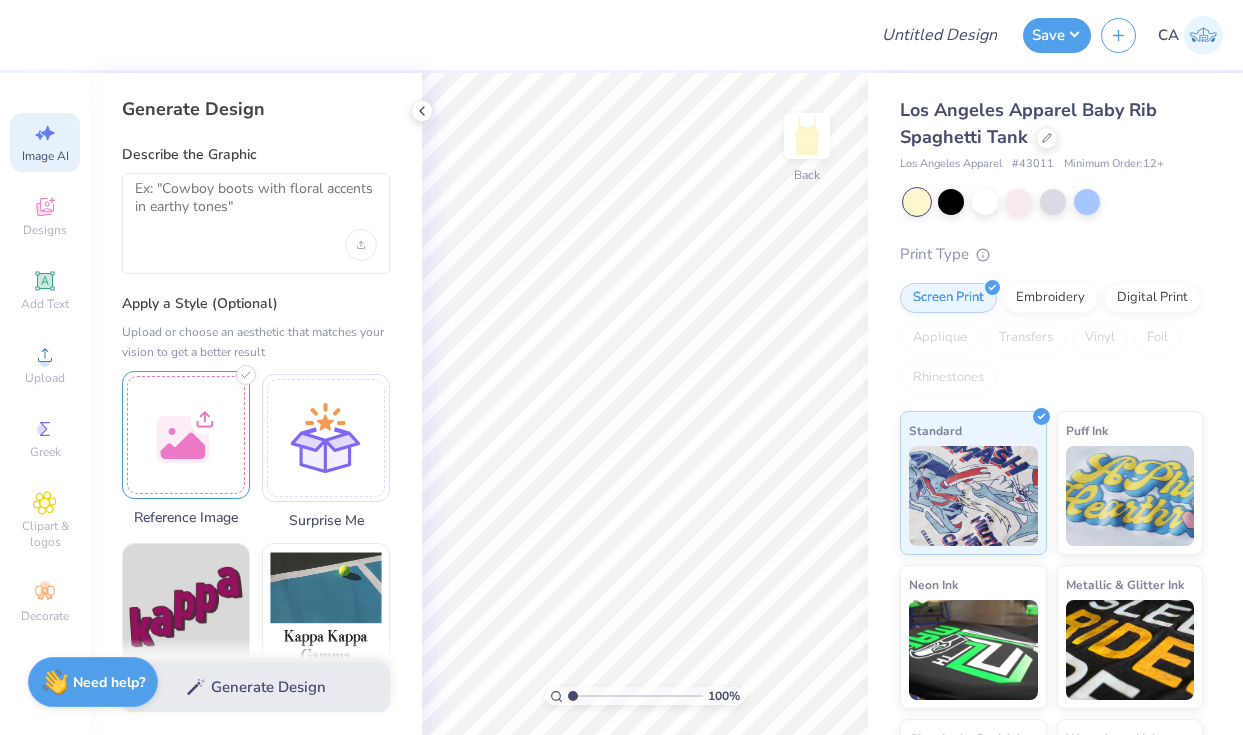click at bounding box center [186, 435] 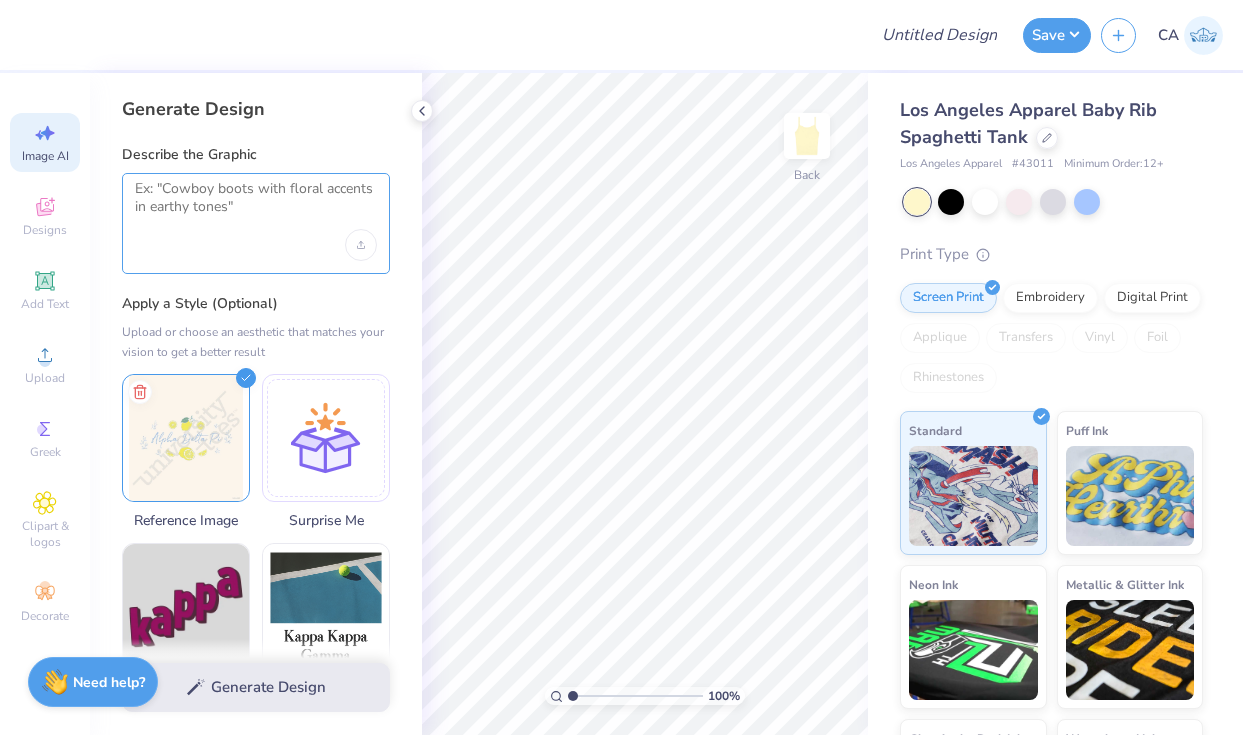 click at bounding box center (256, 205) 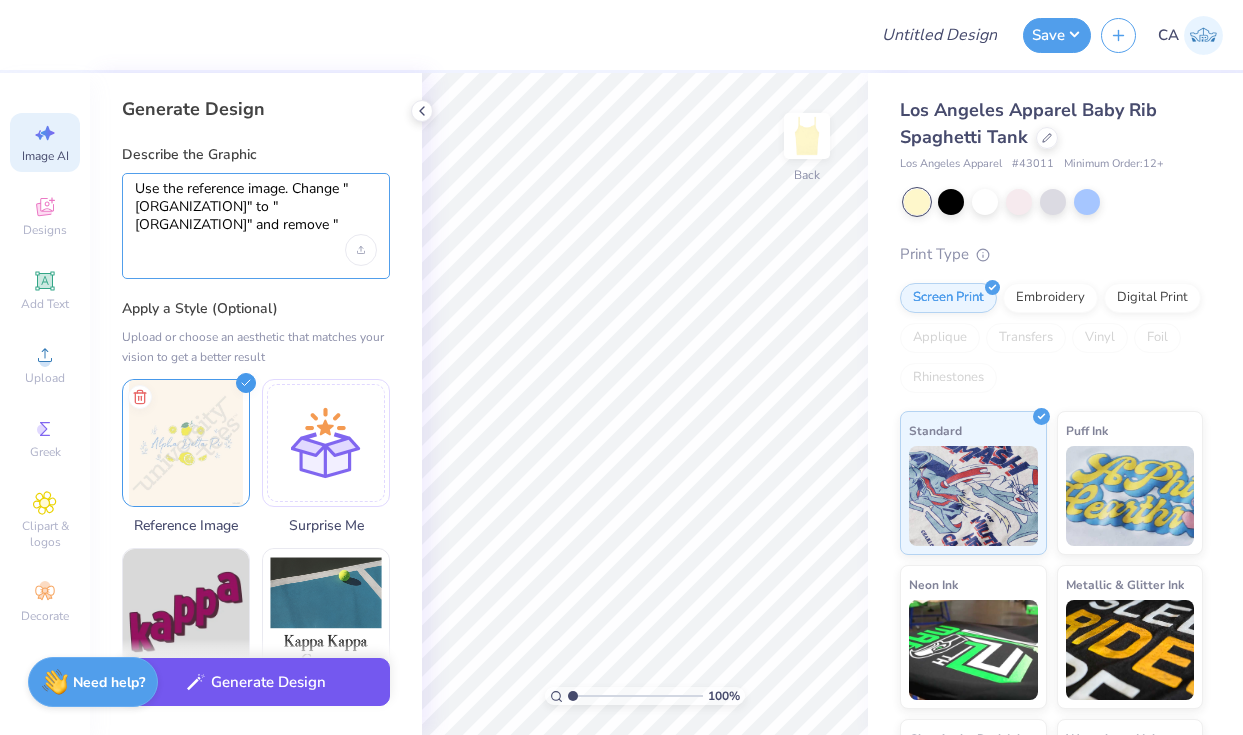 type on "Use the reference image. Change "[FRATERNITY] [FRATERNITY] [FRATERNITY]" to "[FRATERNITY] [FRATERNITY]" and remove "university Tees"" 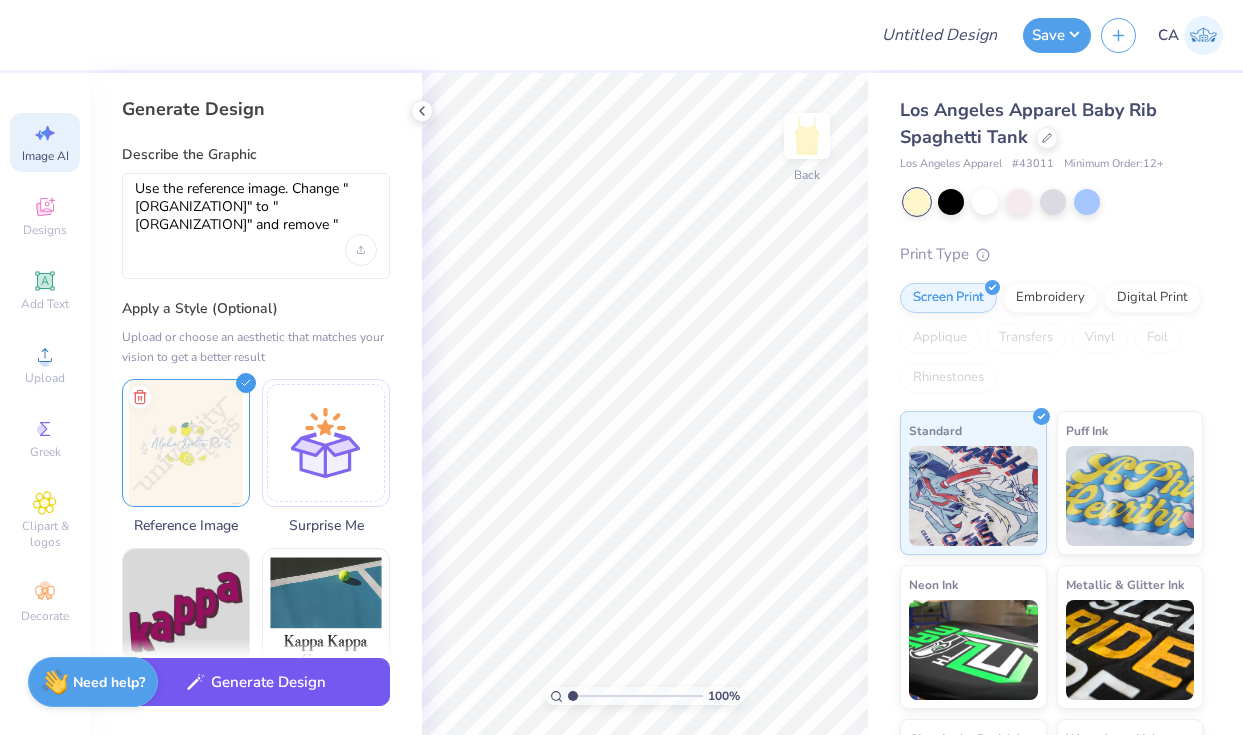 click on "Generate Design" at bounding box center (256, 682) 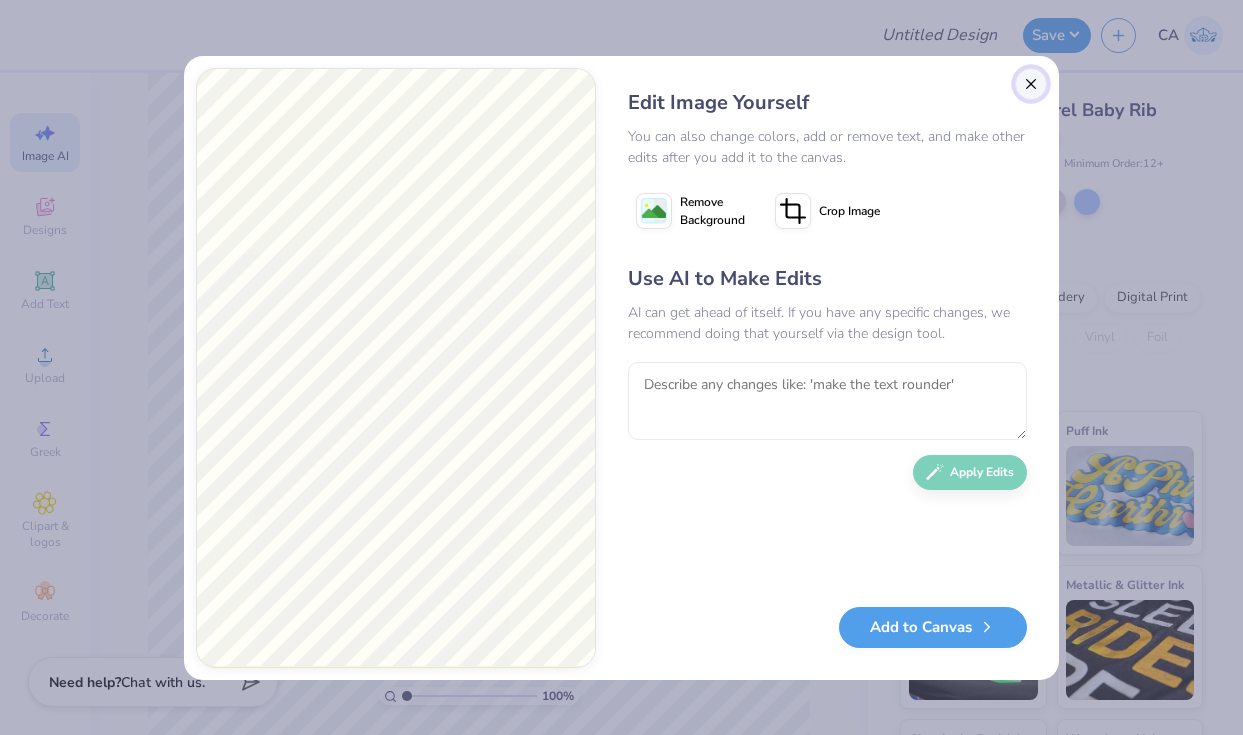 click at bounding box center [1031, 84] 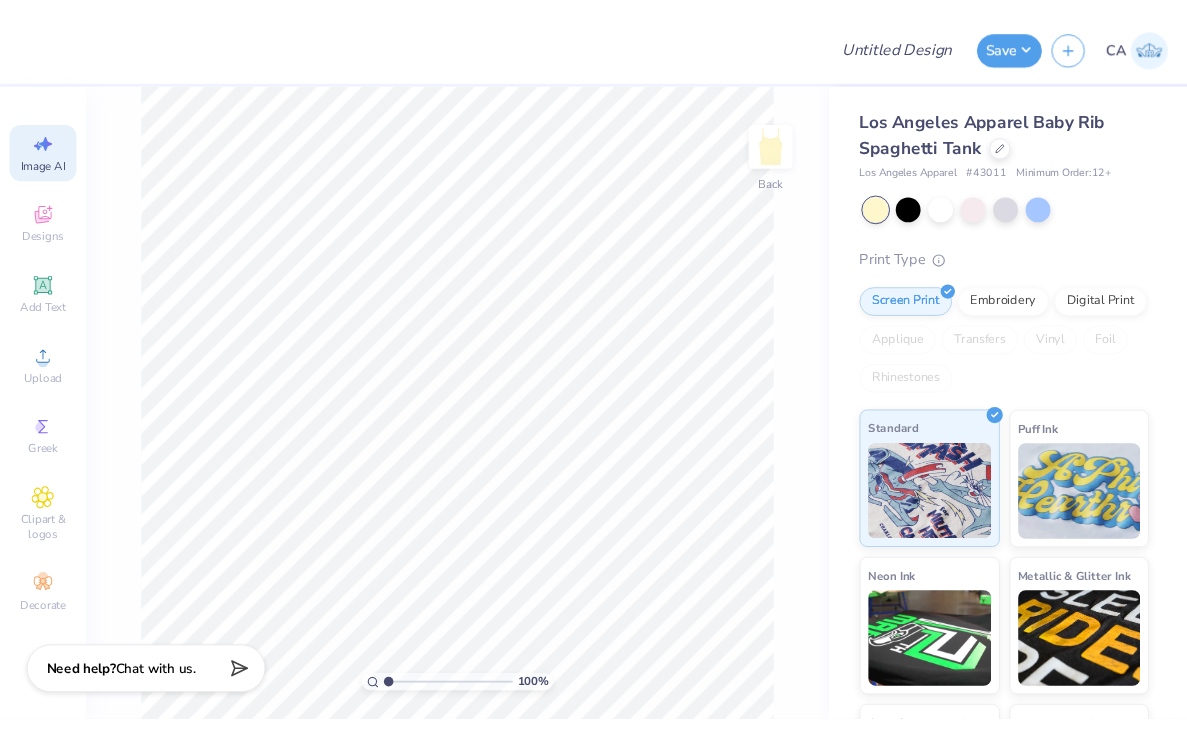 scroll, scrollTop: 0, scrollLeft: 45, axis: horizontal 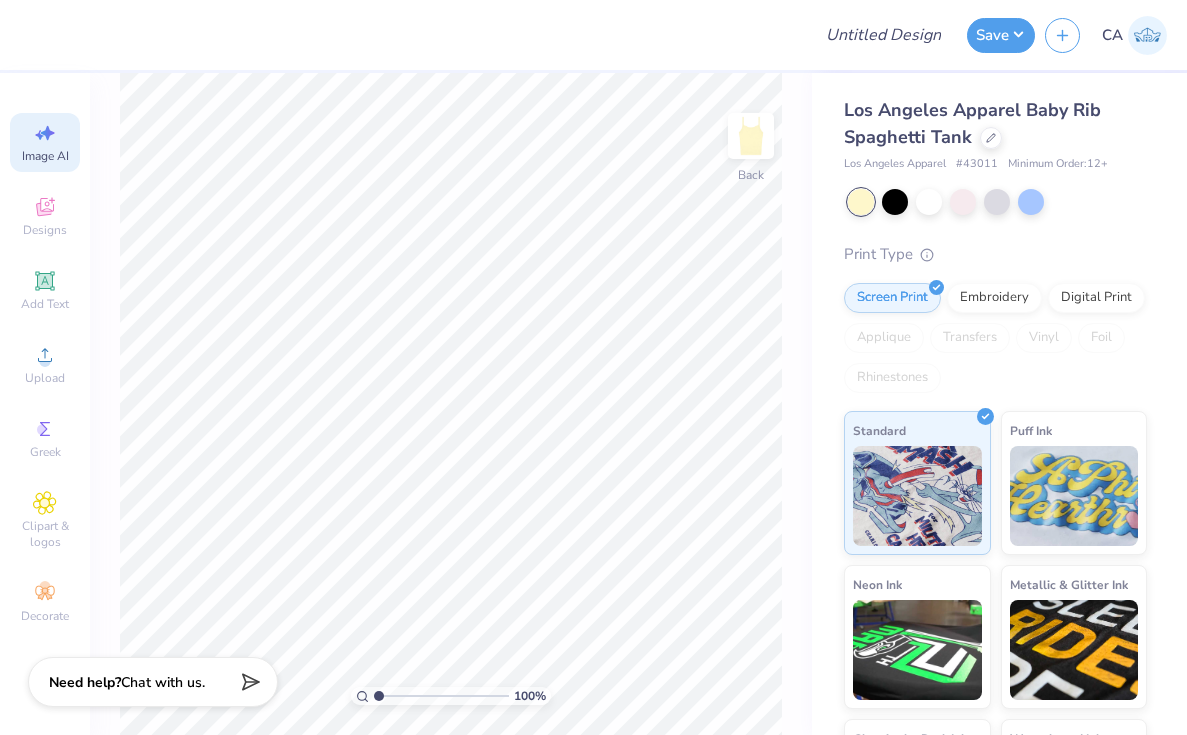 click 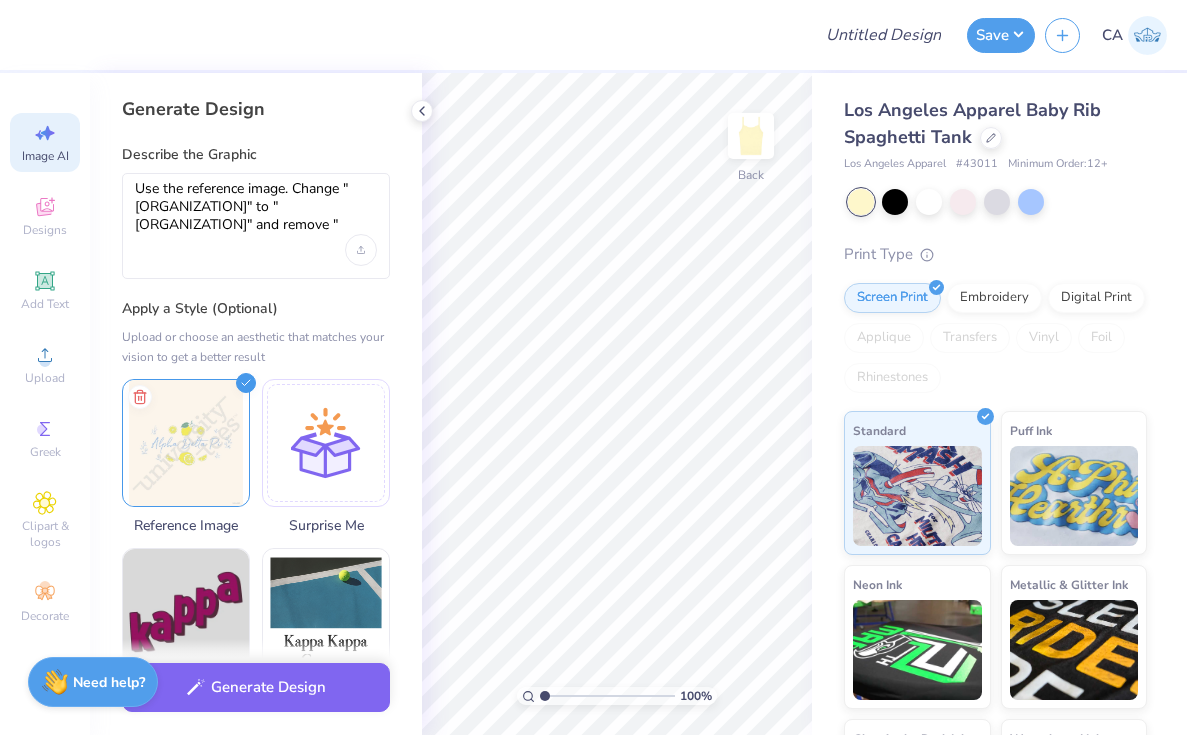 scroll, scrollTop: 0, scrollLeft: 0, axis: both 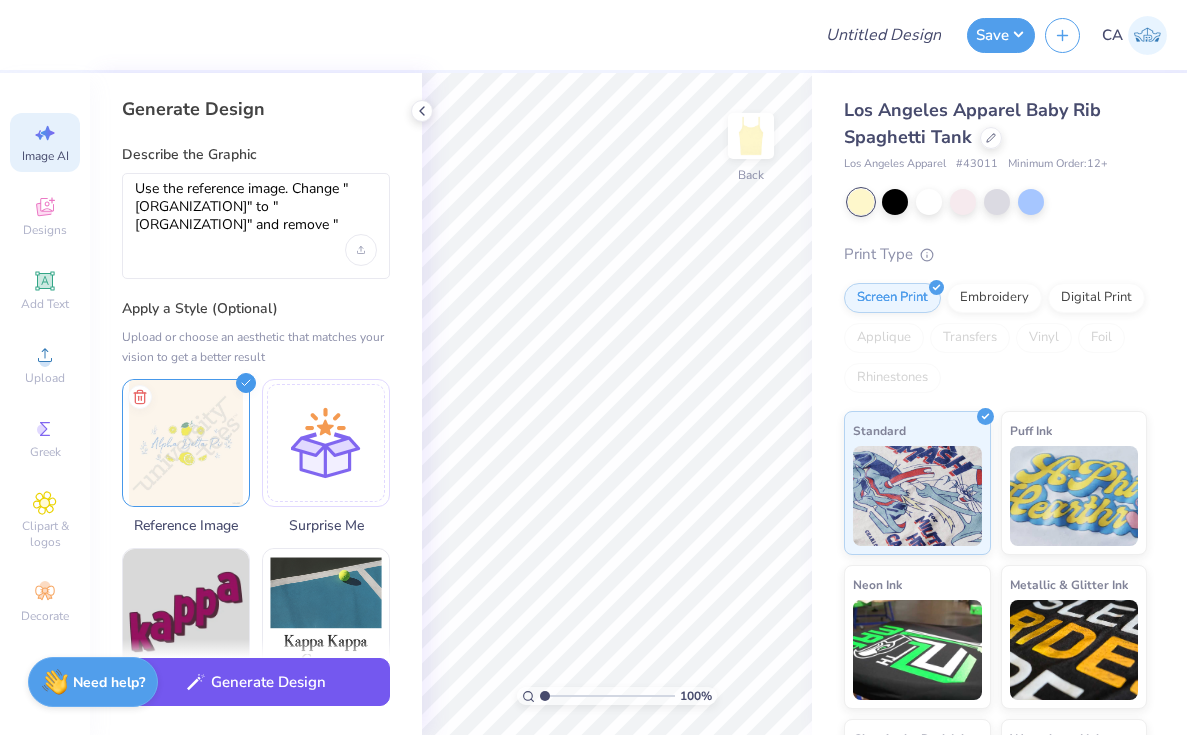 click on "Generate Design" at bounding box center [256, 682] 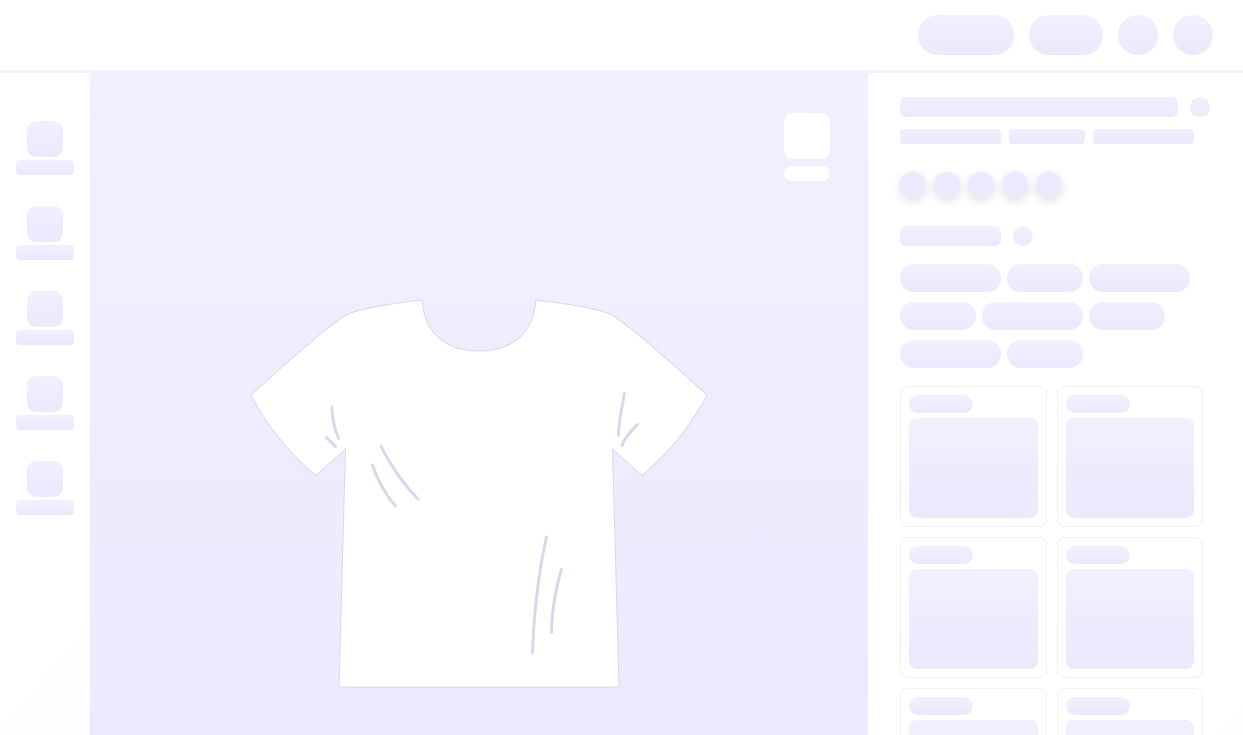 scroll, scrollTop: 0, scrollLeft: 0, axis: both 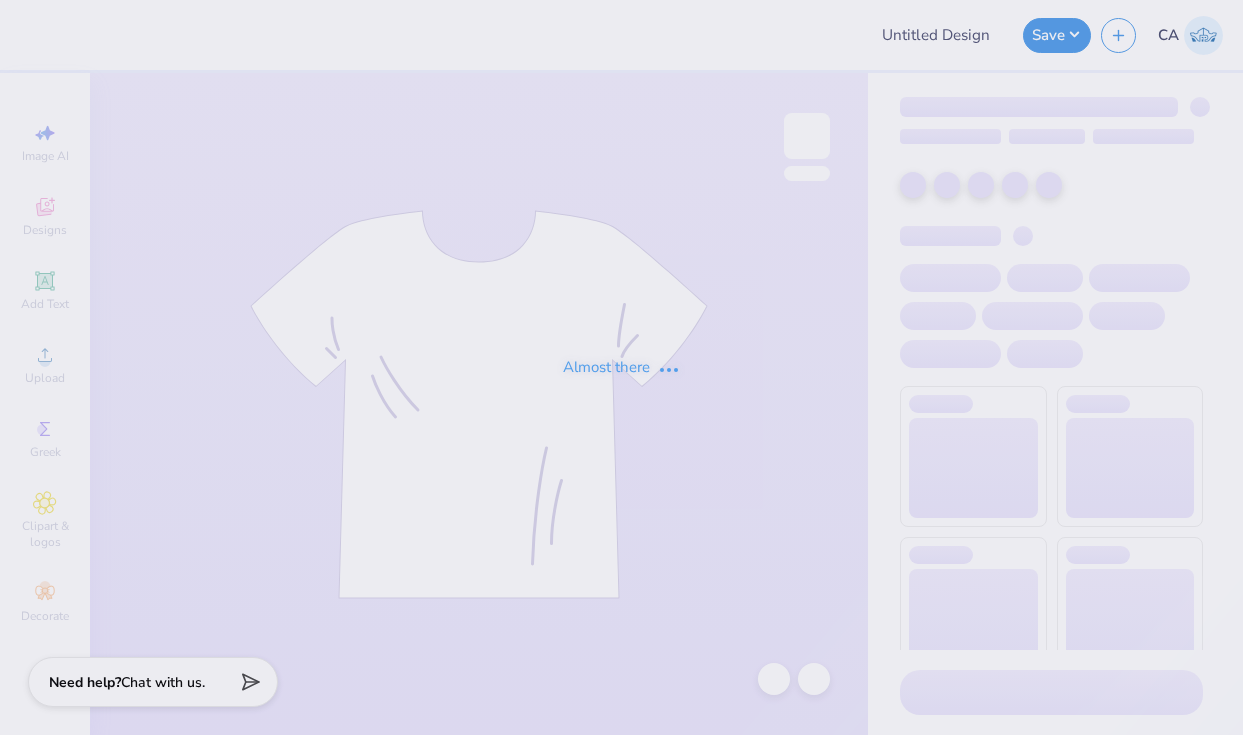 type on "[FIRST] [LAST] : [UNIVERSITY]" 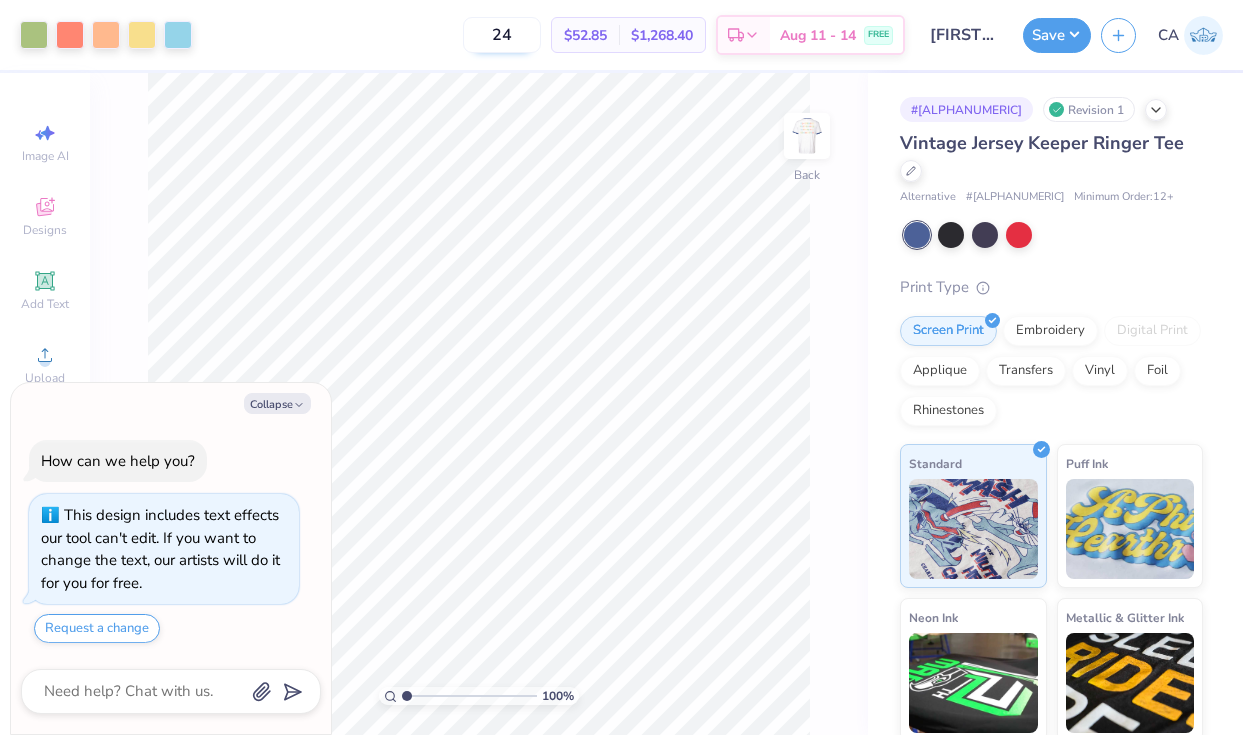 click on "24" at bounding box center [502, 35] 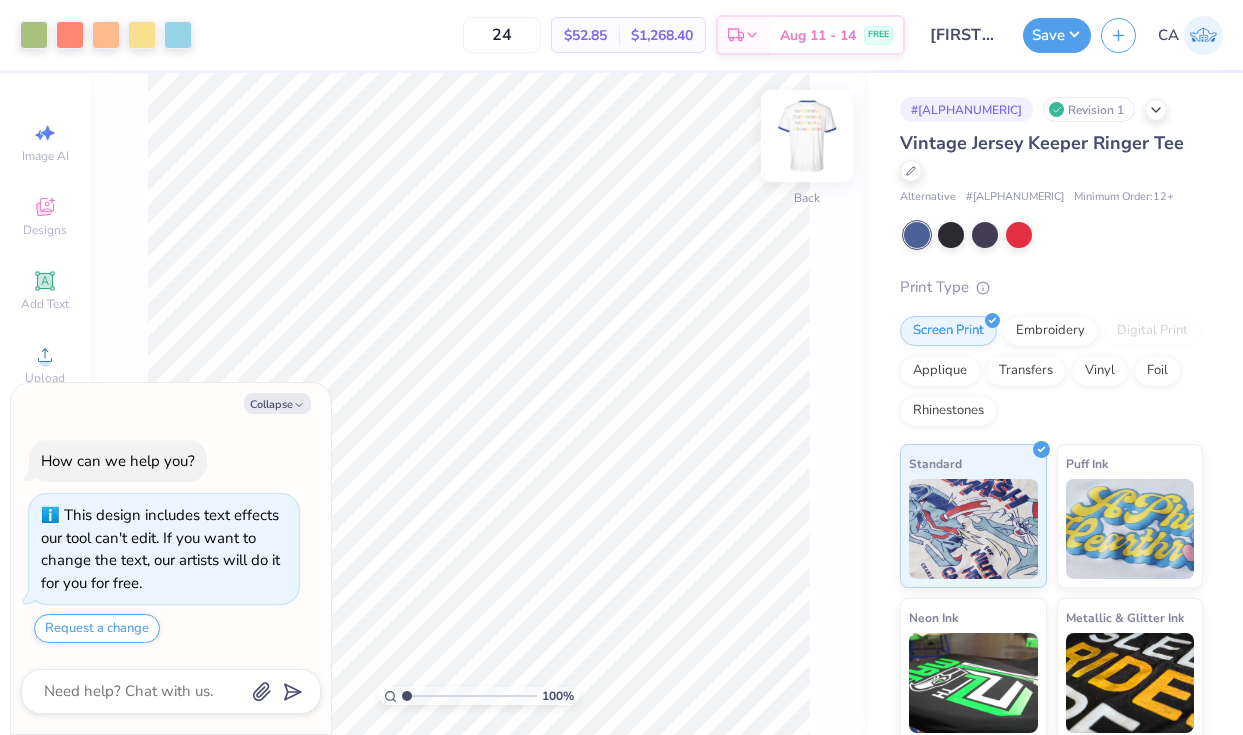 click at bounding box center [807, 136] 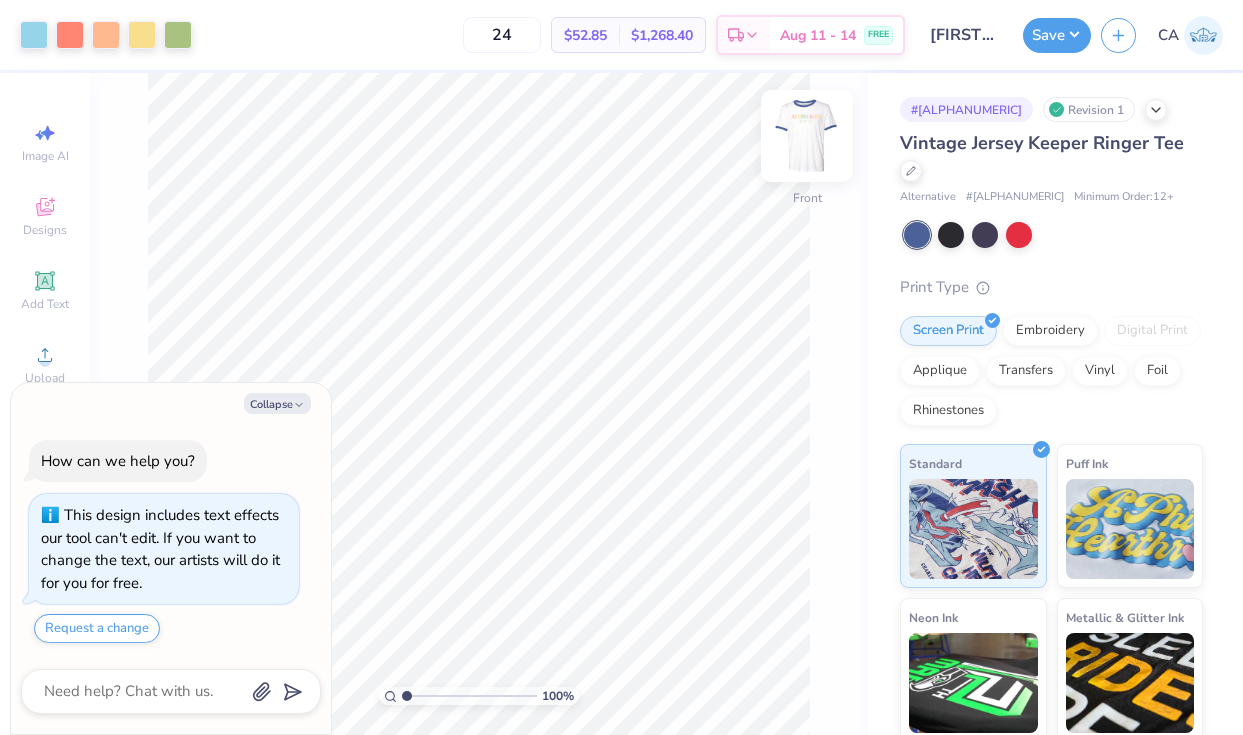 click at bounding box center [807, 136] 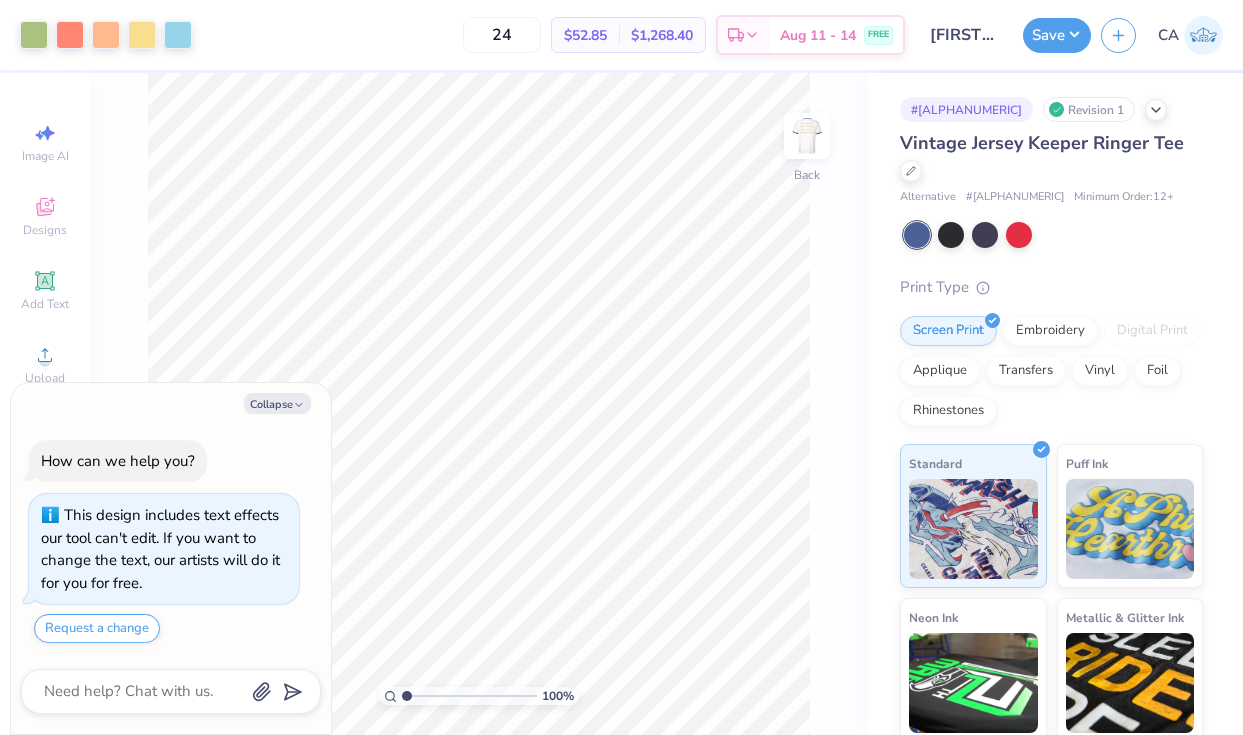 drag, startPoint x: 507, startPoint y: 38, endPoint x: 447, endPoint y: 38, distance: 60 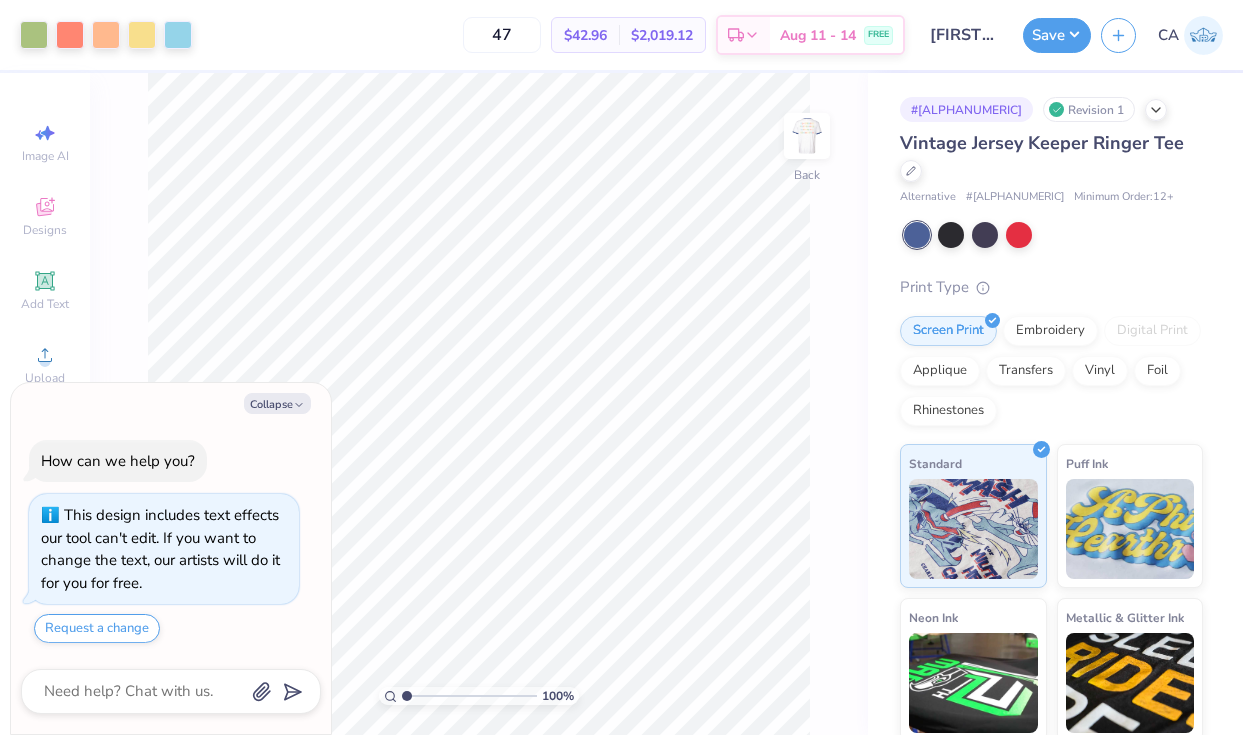 type on "47" 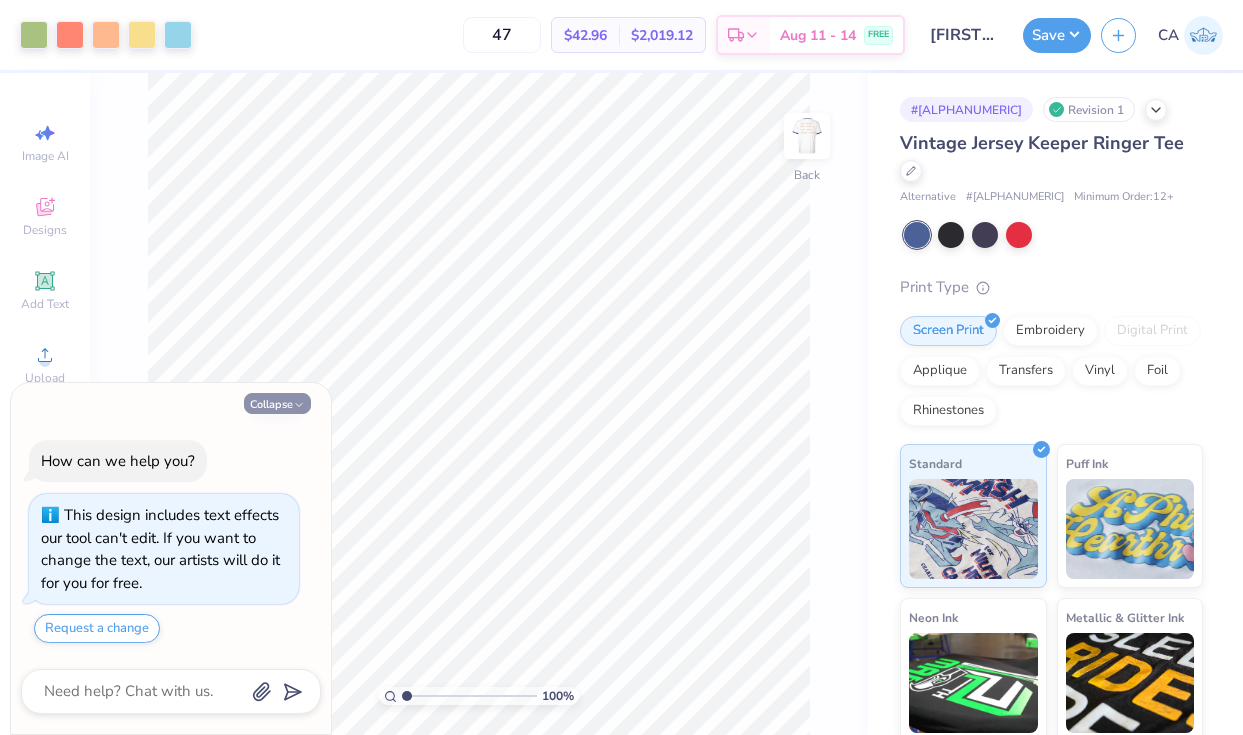 click on "Collapse" at bounding box center [277, 403] 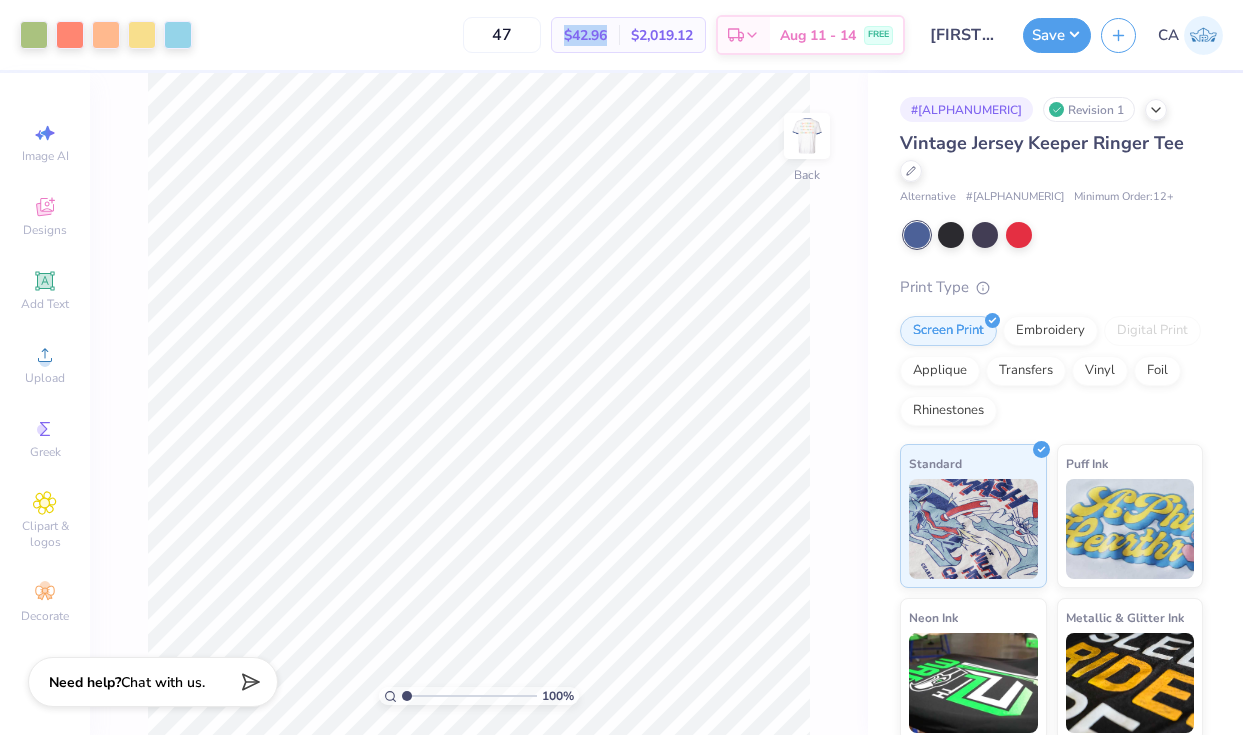 drag, startPoint x: 601, startPoint y: 33, endPoint x: 543, endPoint y: 34, distance: 58.00862 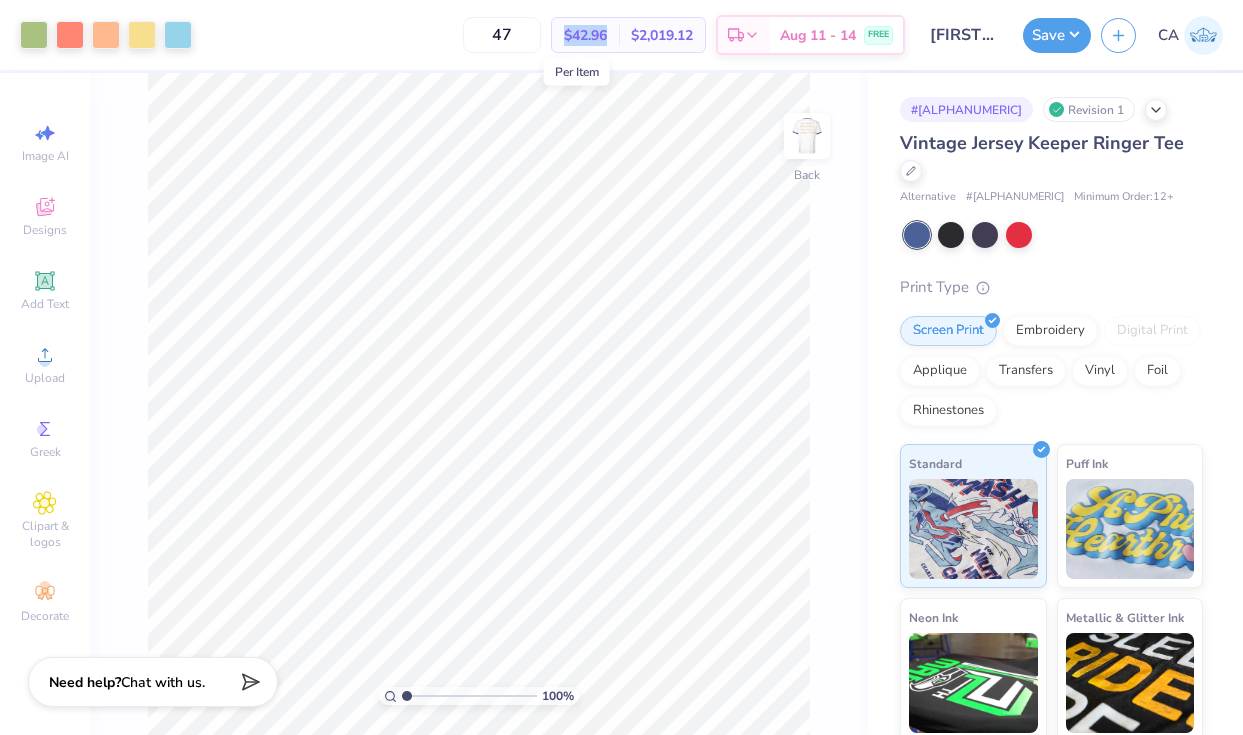 copy on "$42.96" 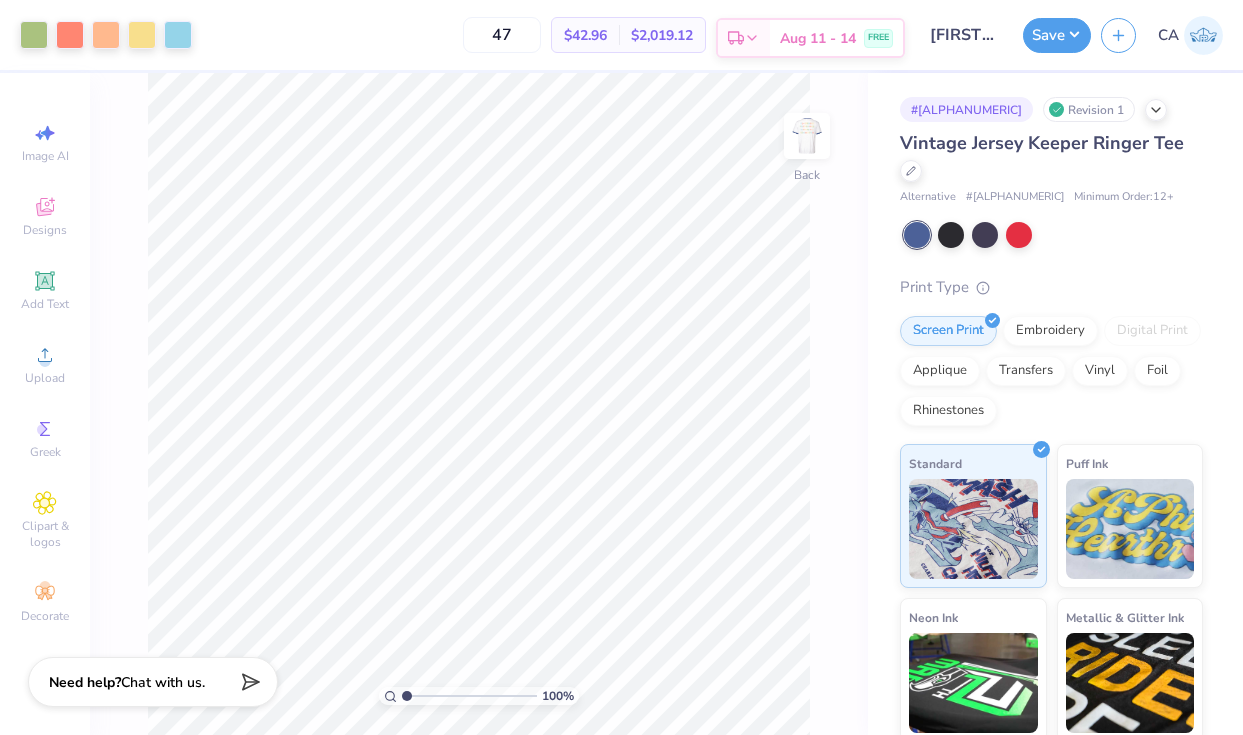 click on "Aug 11 - 14" at bounding box center [818, 38] 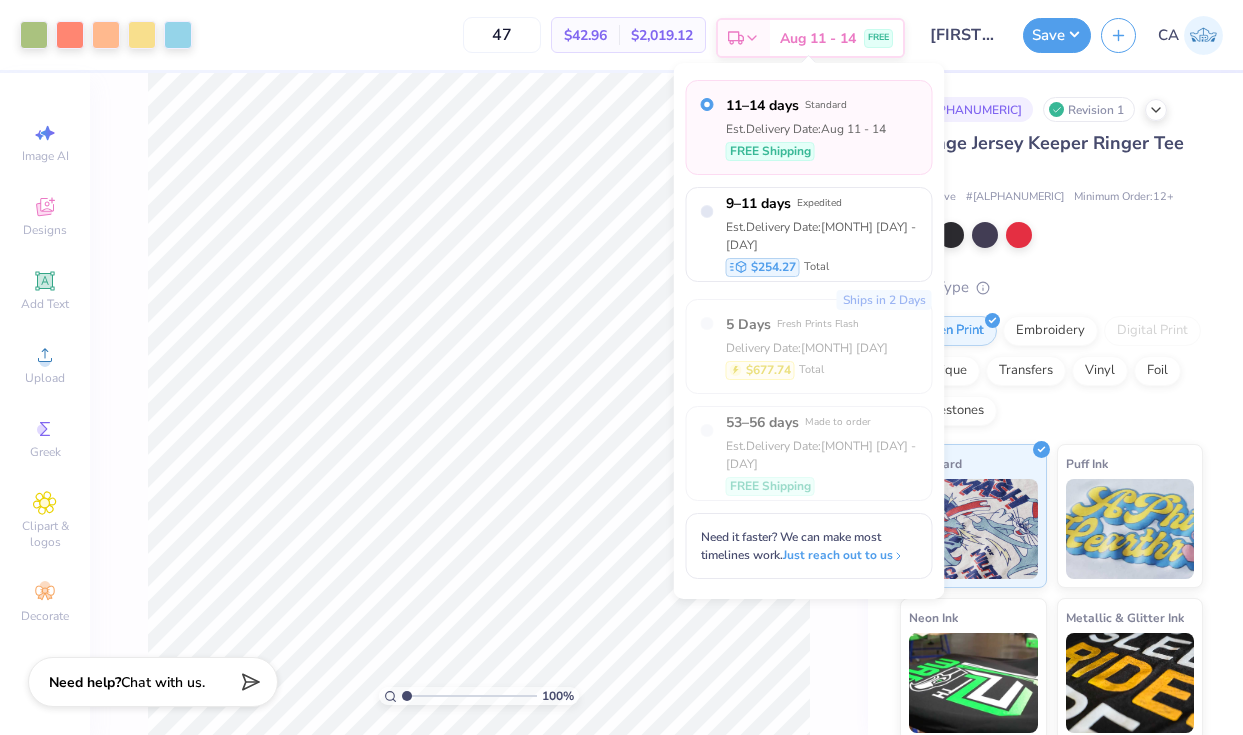 click 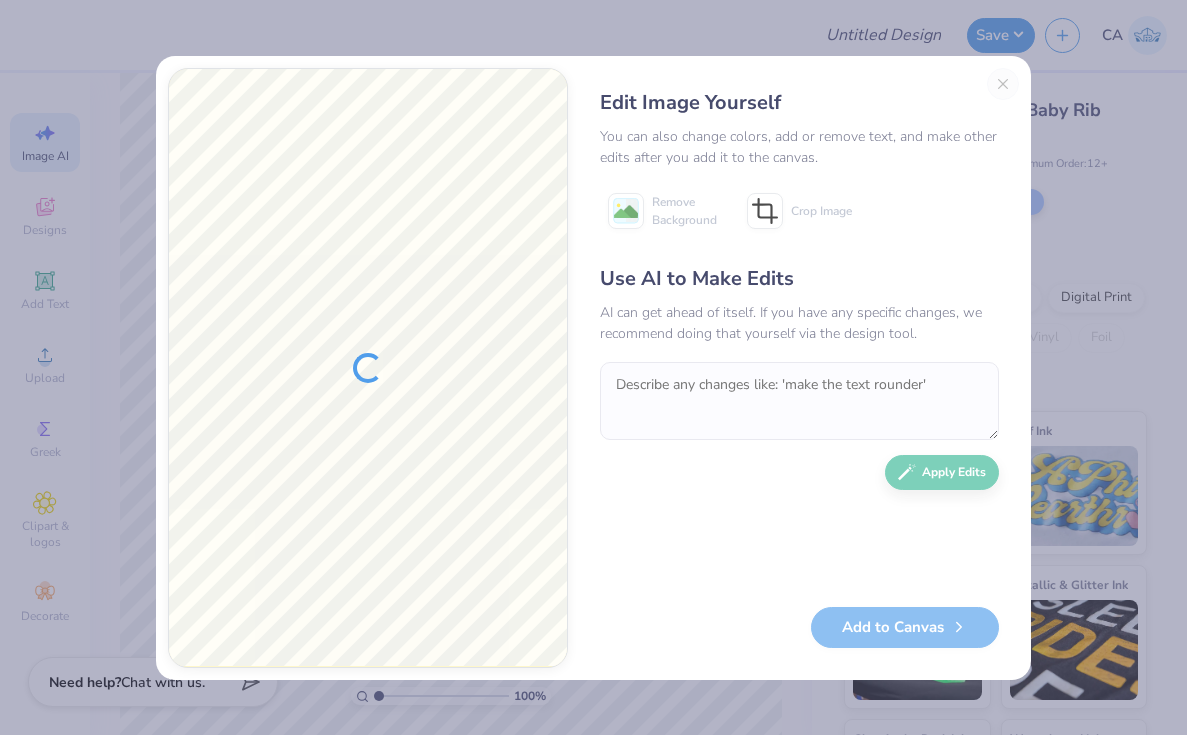 scroll, scrollTop: 0, scrollLeft: 0, axis: both 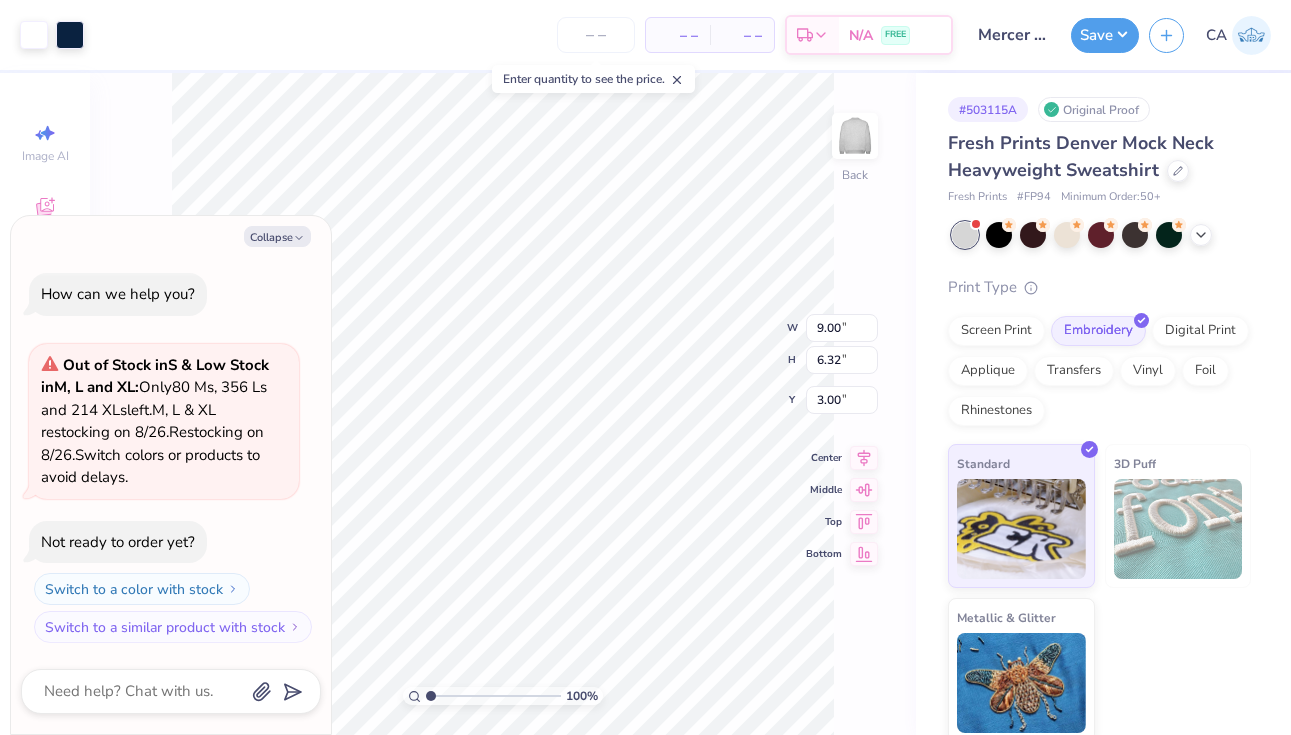 type on "x" 